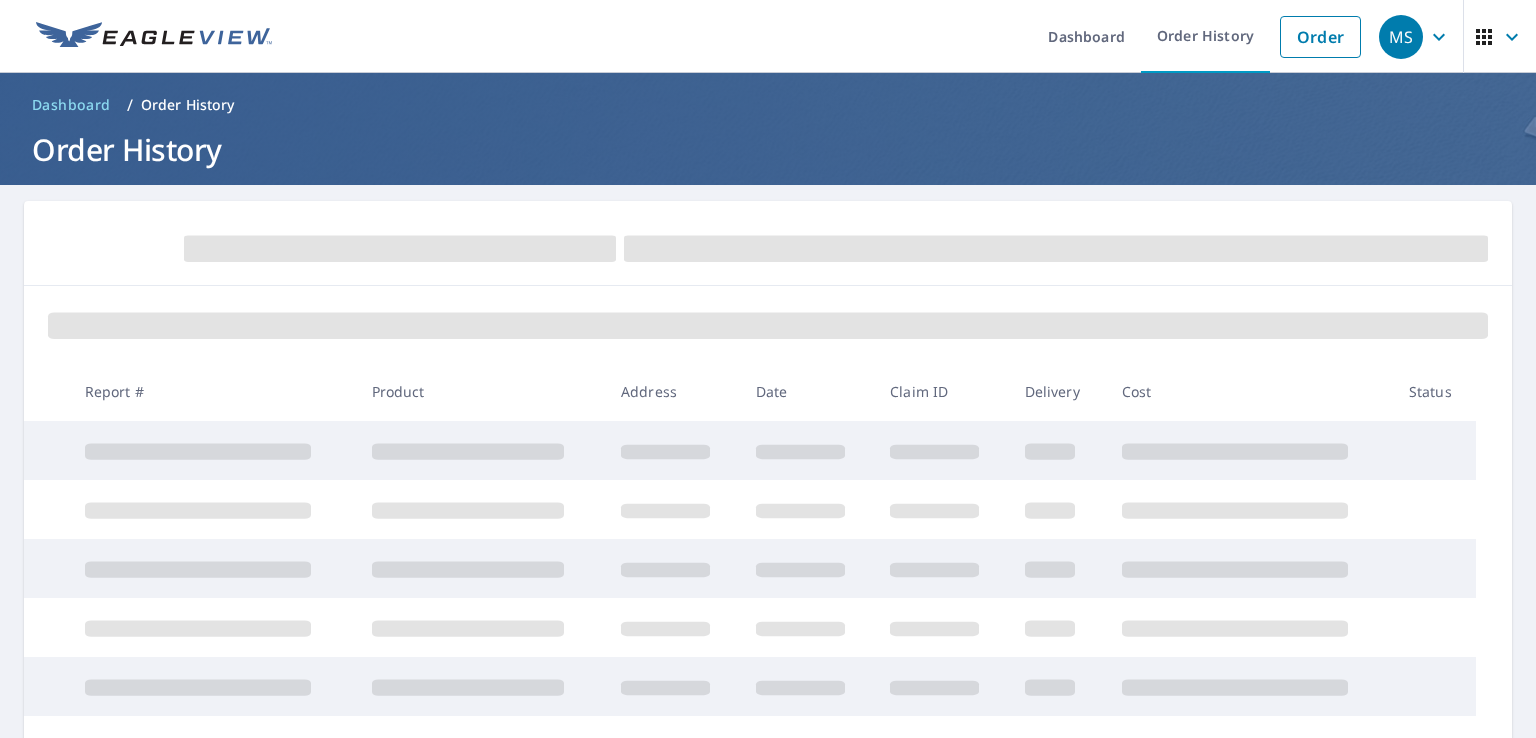 scroll, scrollTop: 0, scrollLeft: 0, axis: both 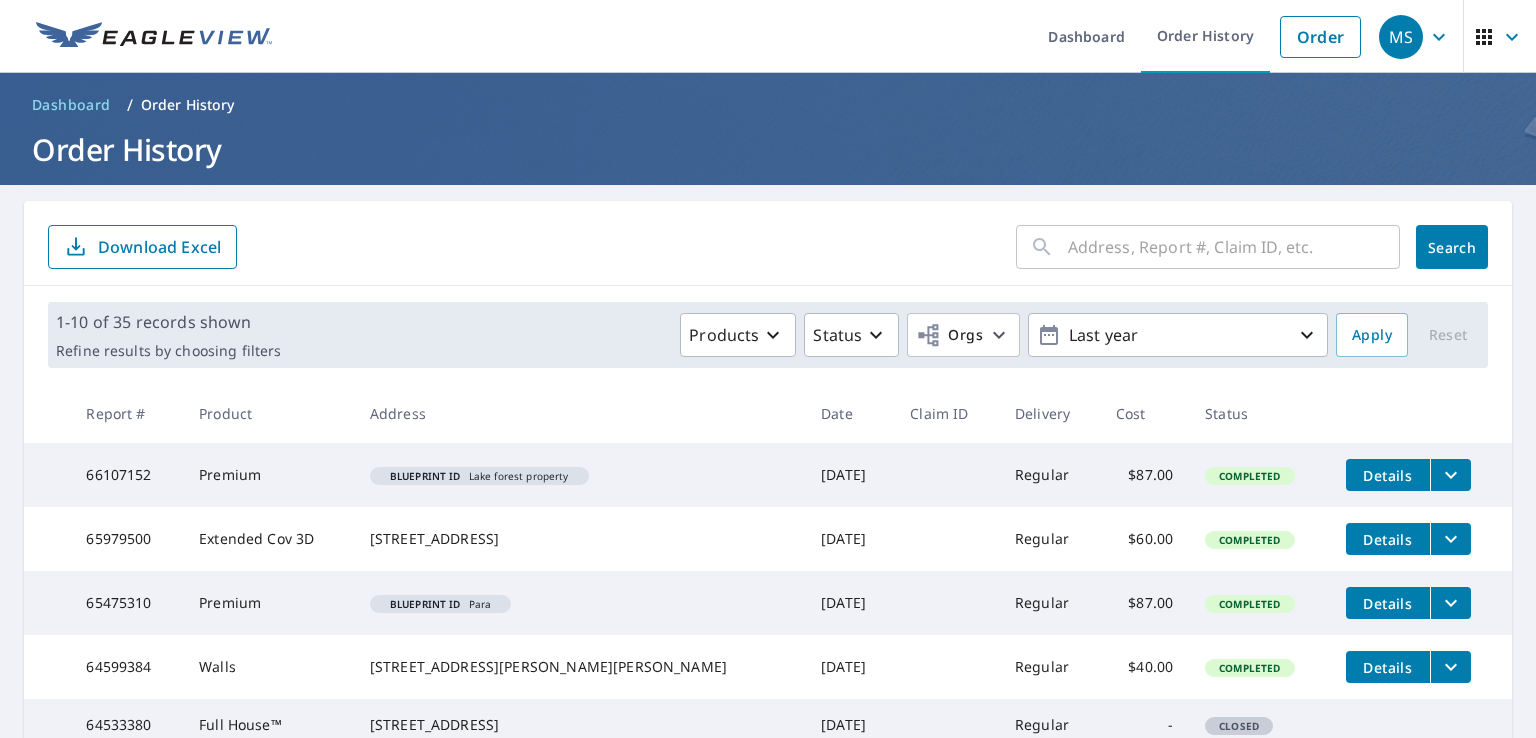 click at bounding box center [1234, 247] 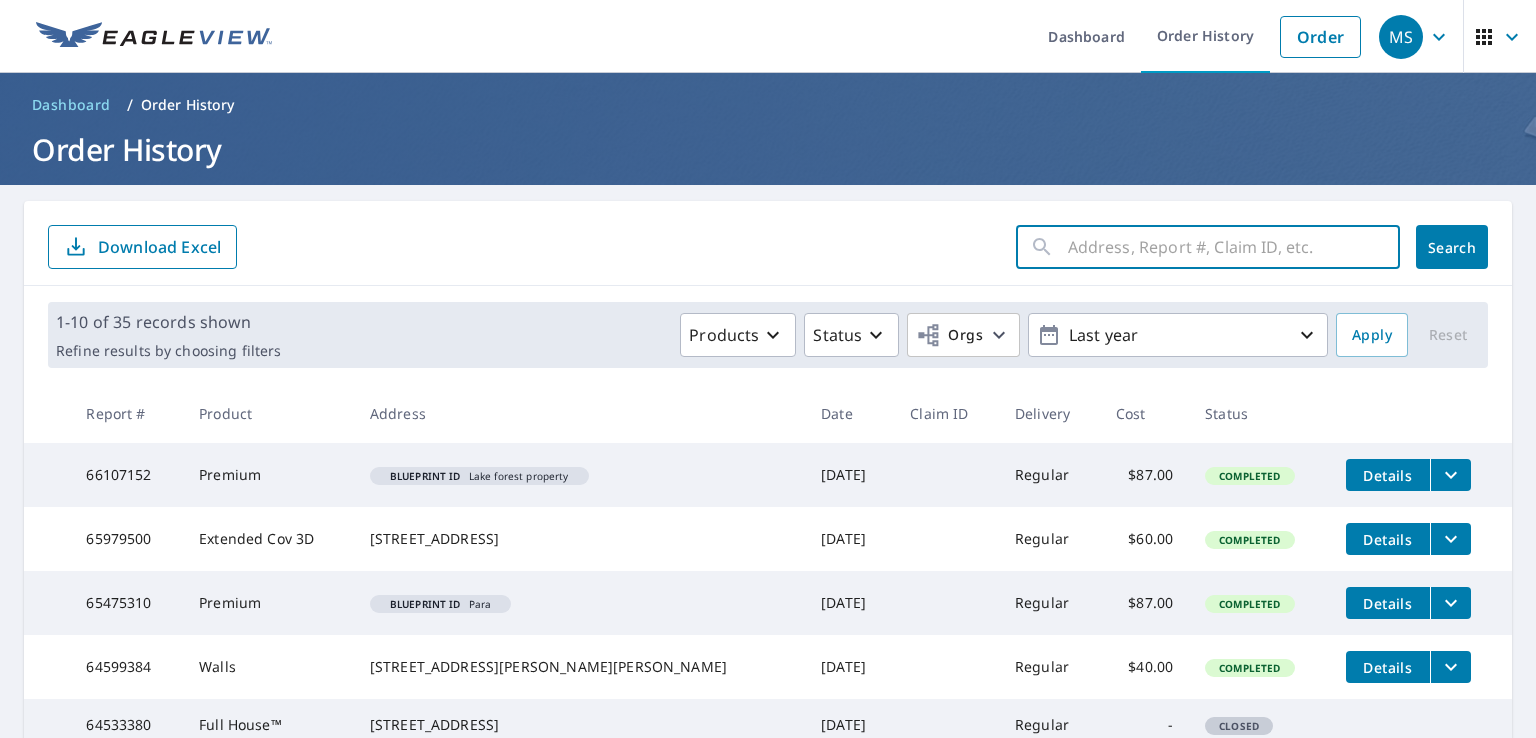 paste on "8107 HILLCREST" 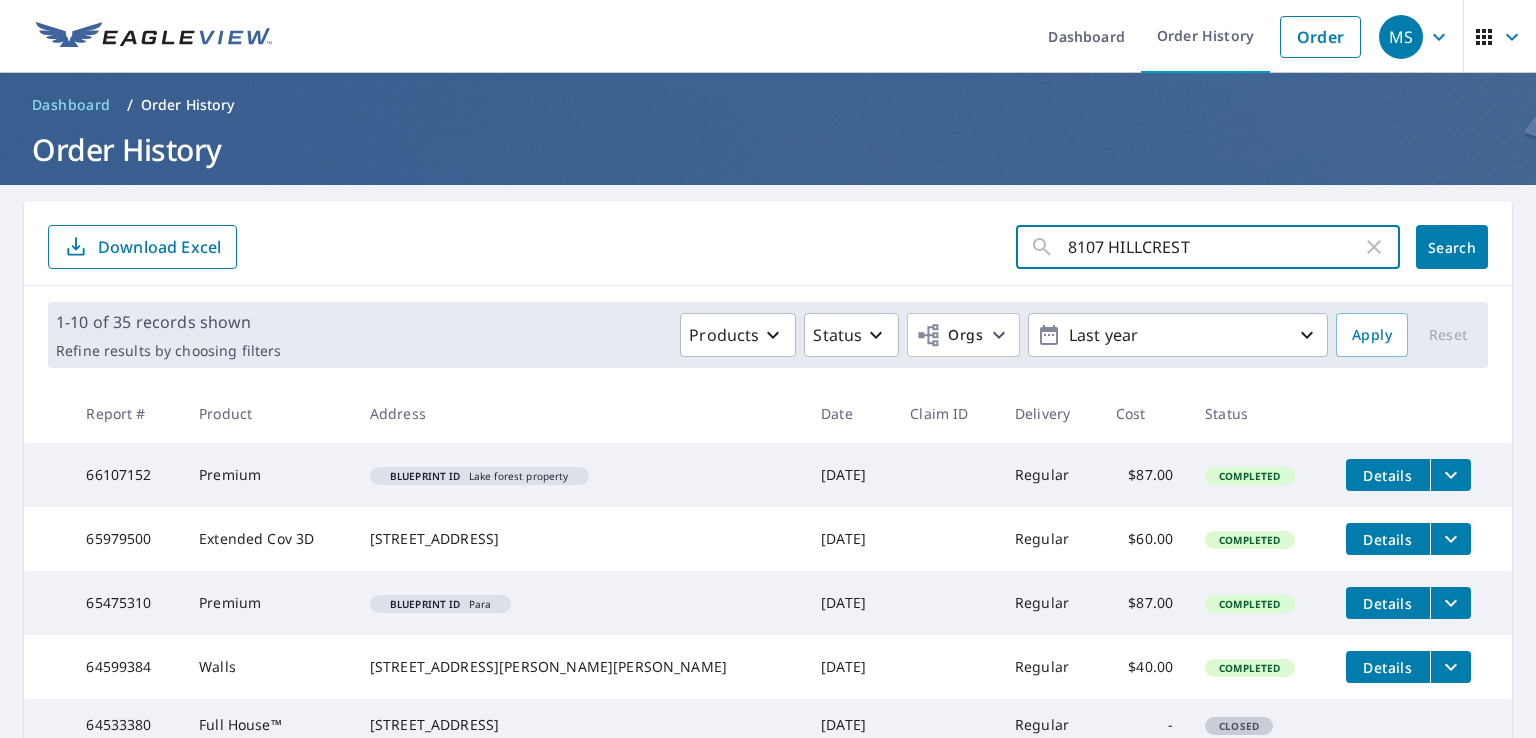 click on "Search" 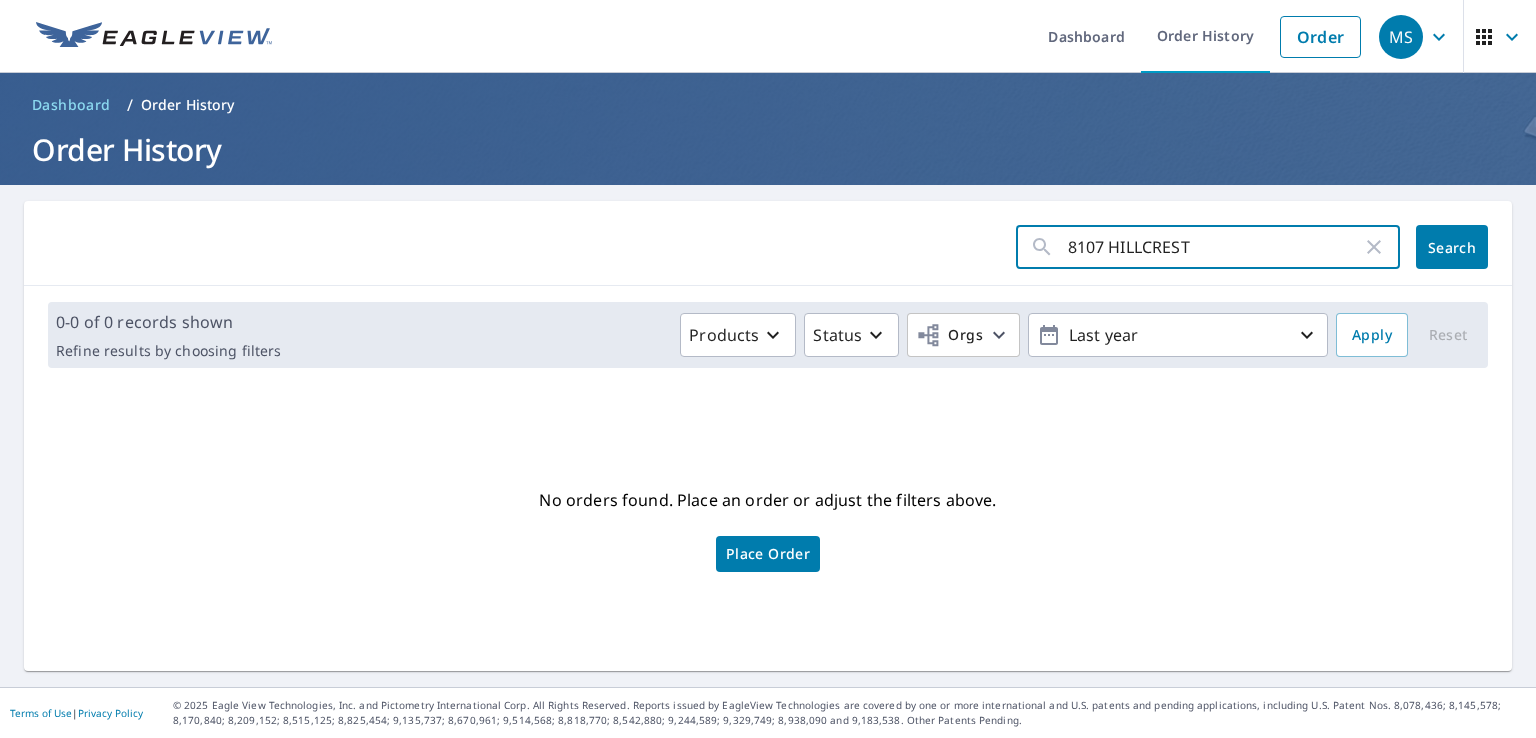 click on "8107 HILLCREST" at bounding box center (1215, 247) 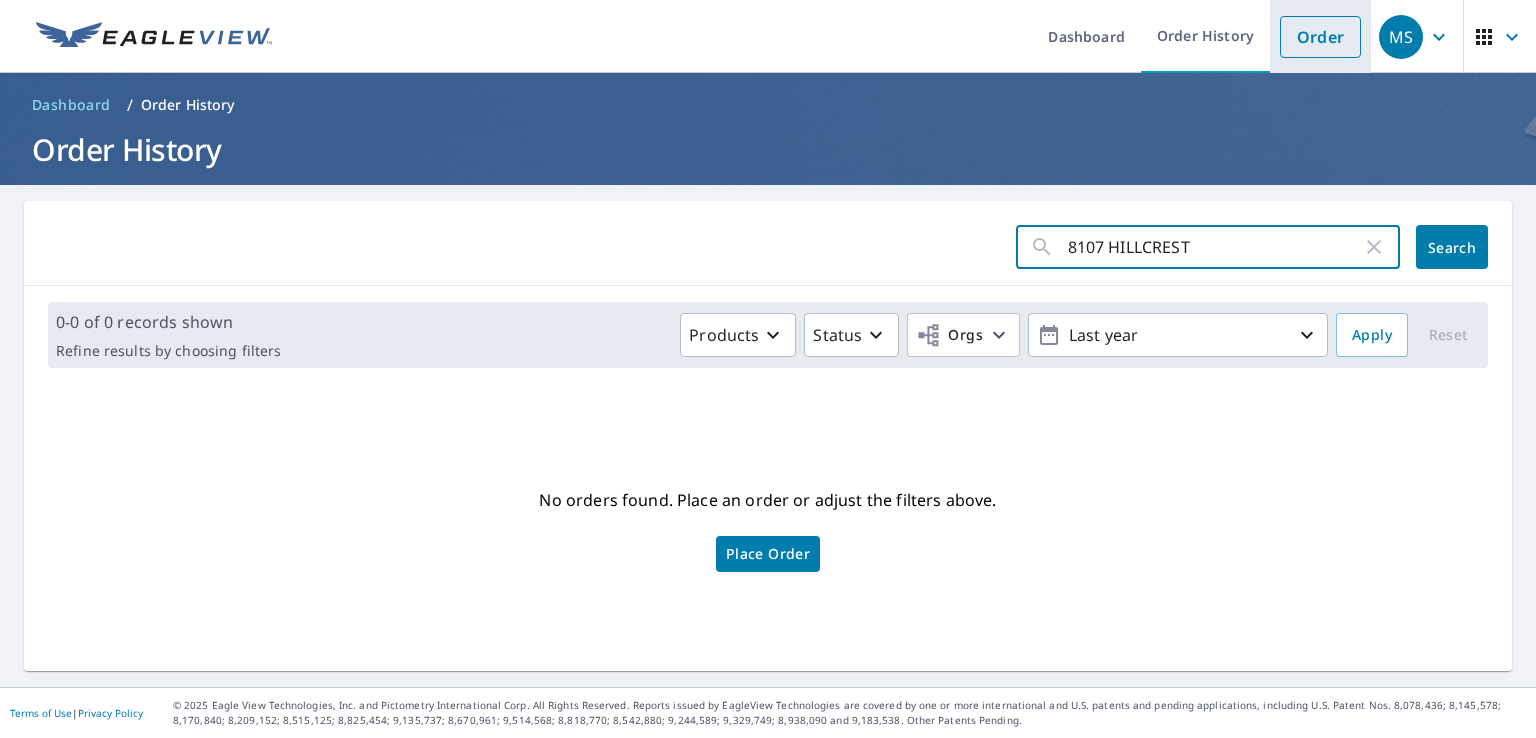 click on "Order" at bounding box center [1320, 37] 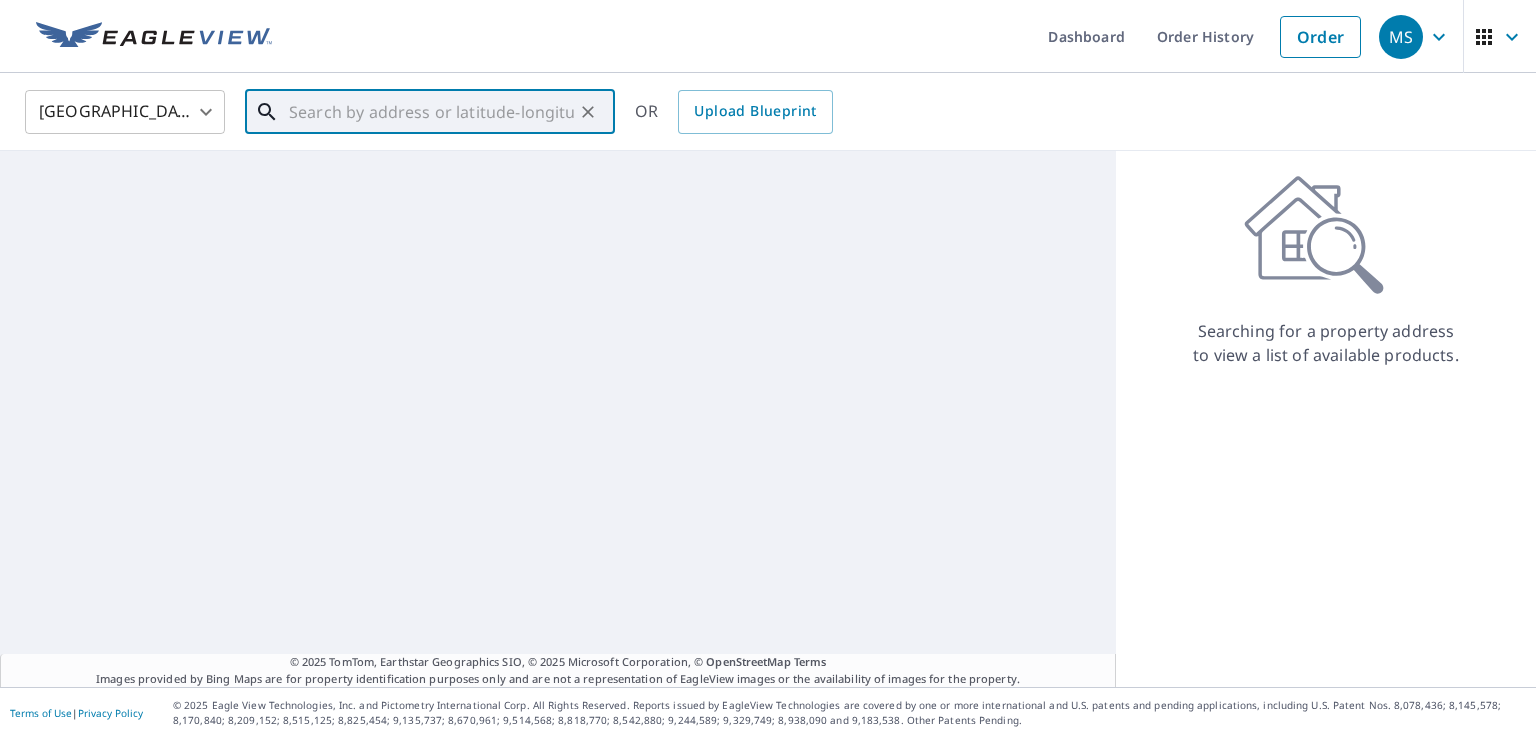 click at bounding box center [431, 112] 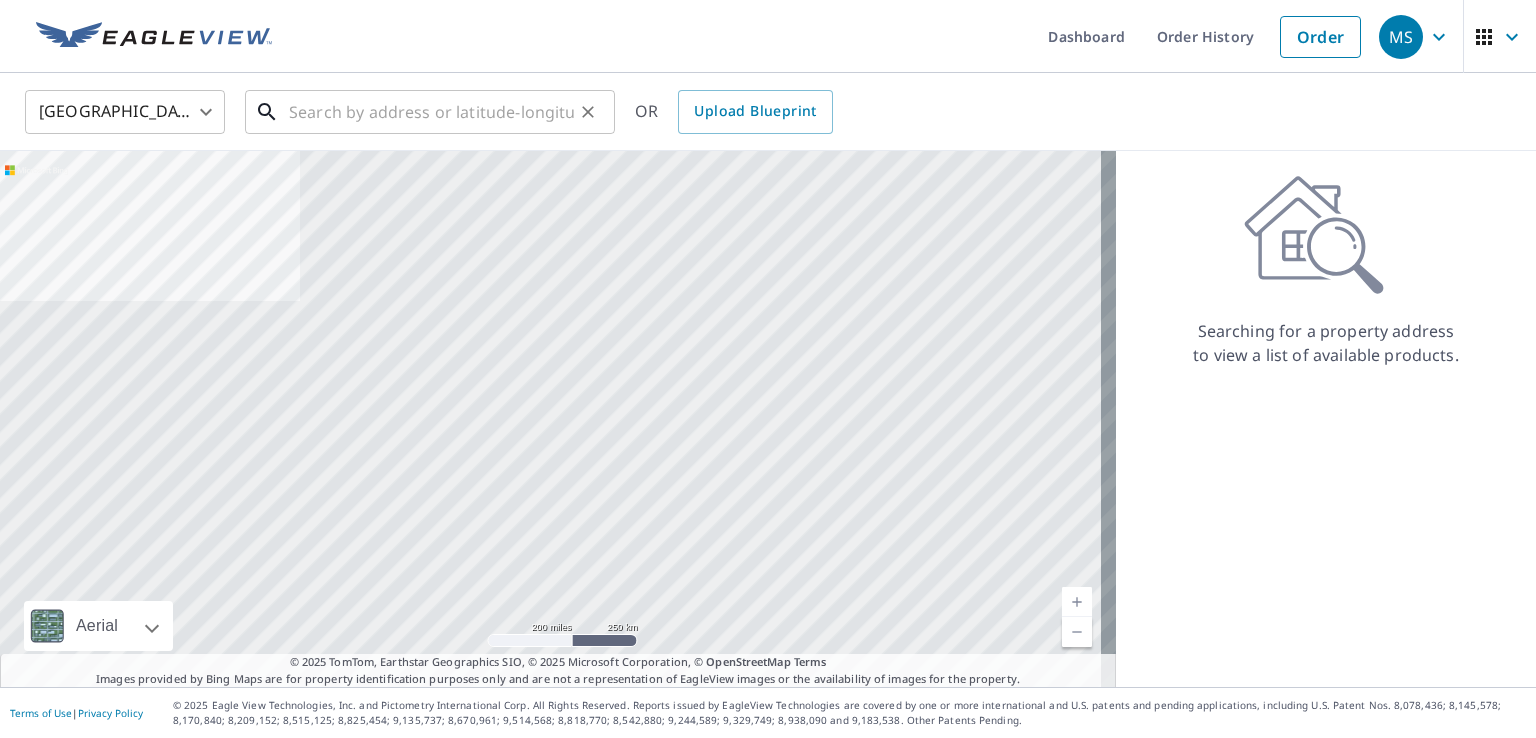 click at bounding box center [431, 112] 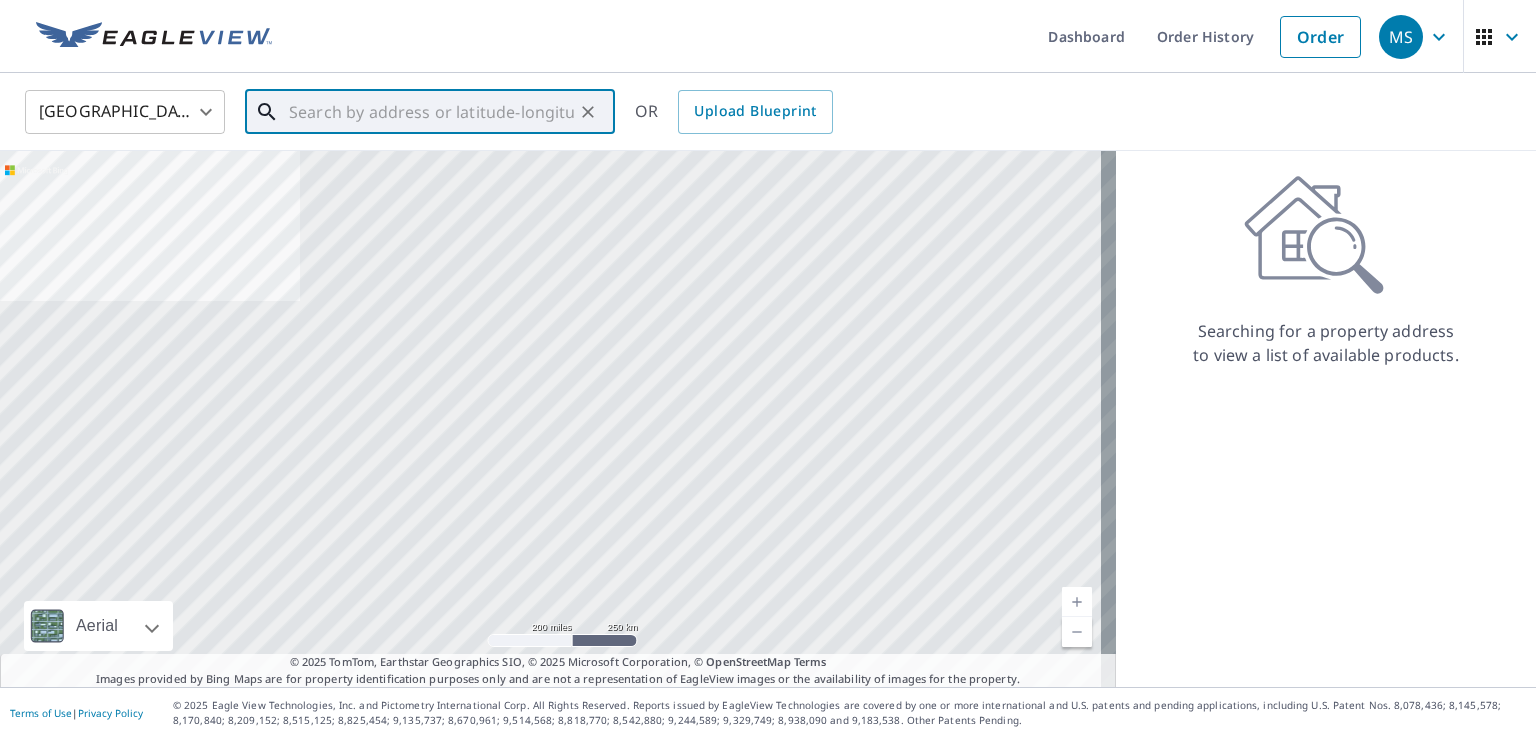 paste on "8107 HILLCREST" 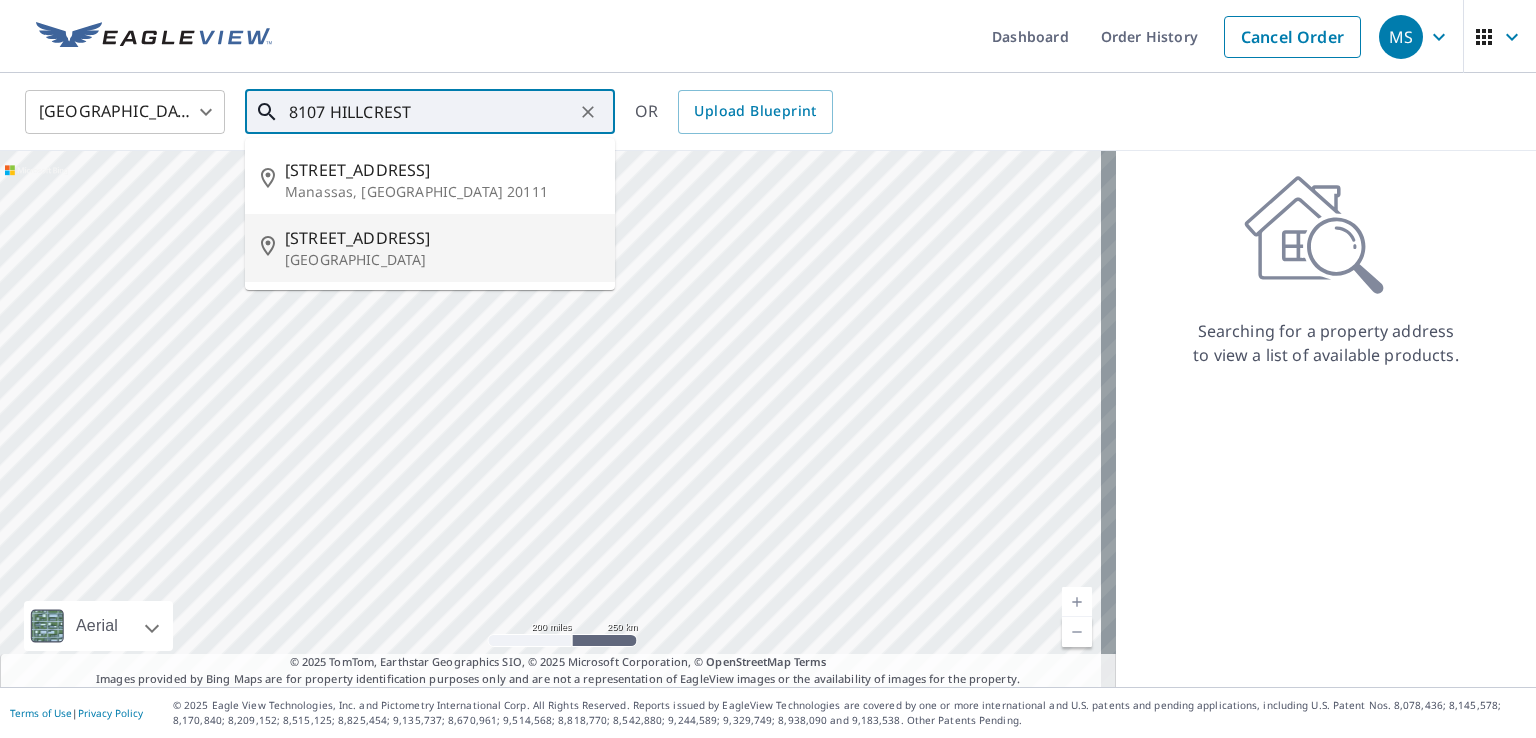 click on "[STREET_ADDRESS]" at bounding box center [442, 238] 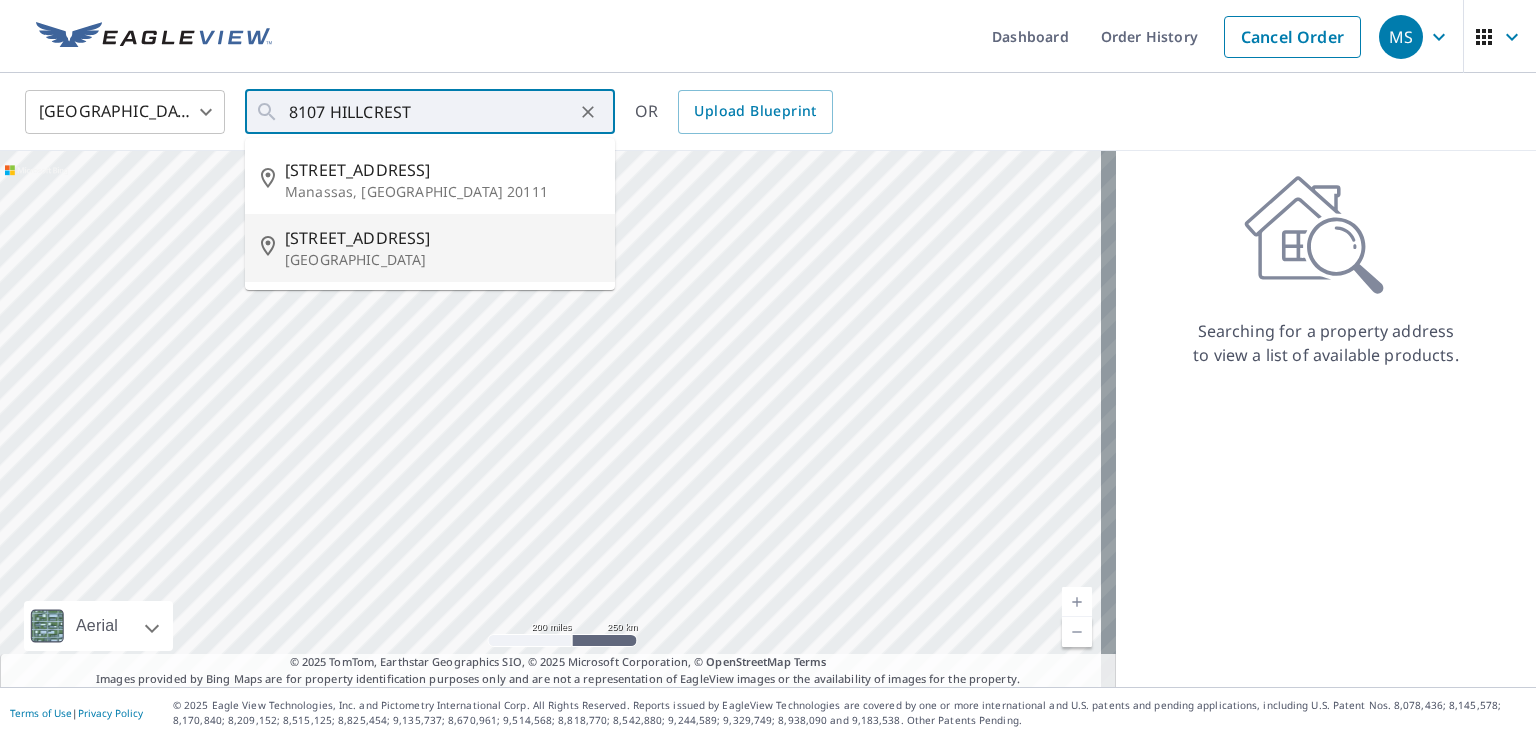 type on "[STREET_ADDRESS]" 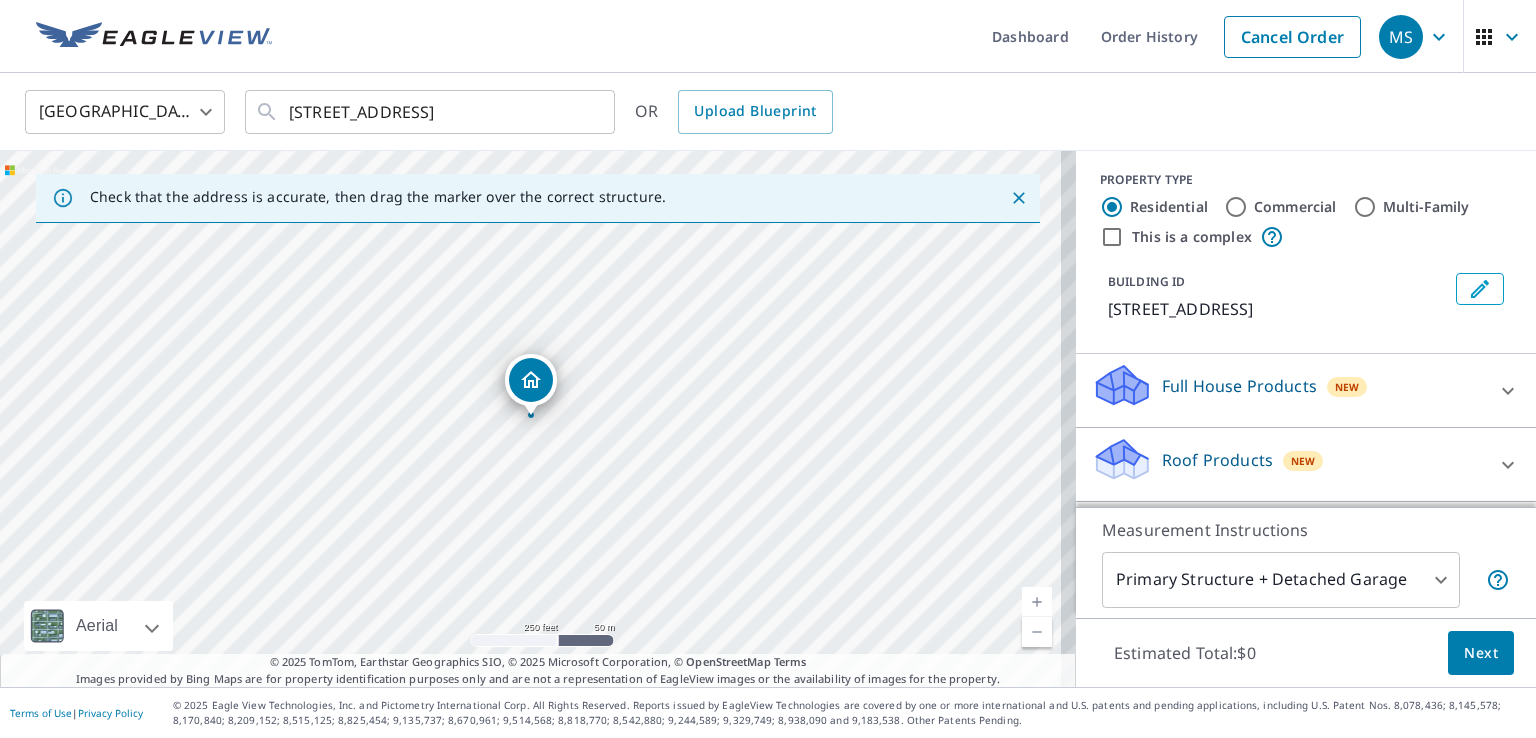 scroll, scrollTop: 0, scrollLeft: 0, axis: both 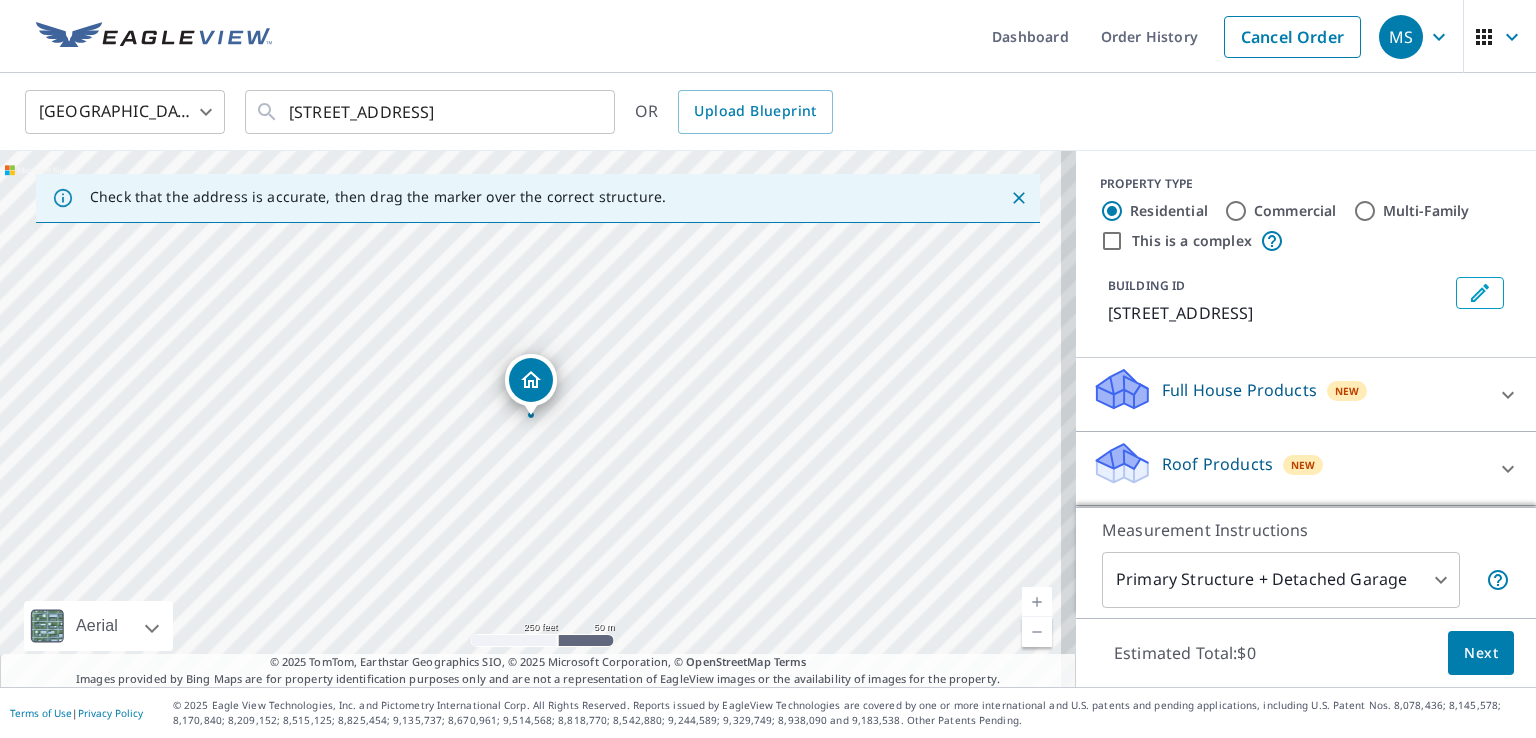 click on "Full House Products New" at bounding box center (1288, 394) 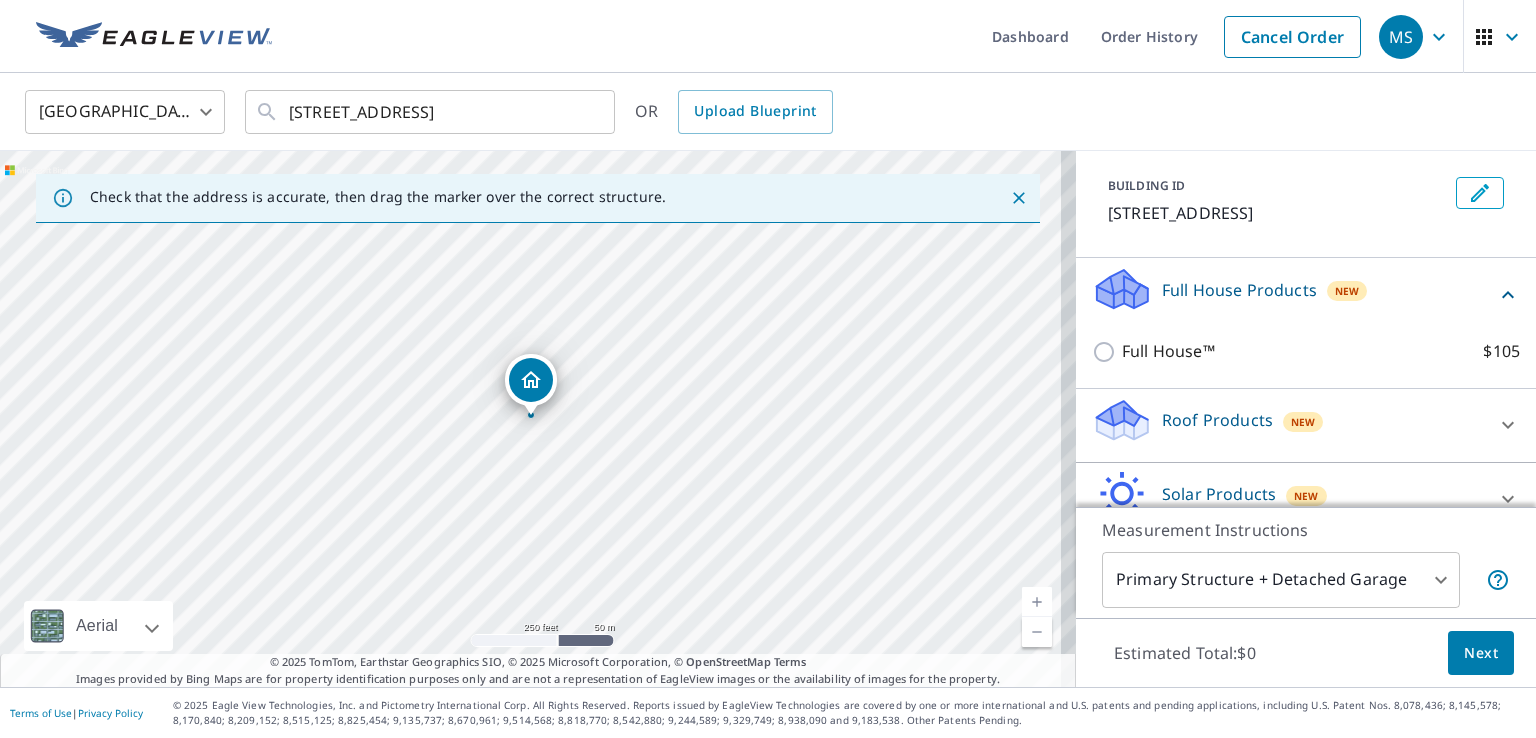 scroll, scrollTop: 202, scrollLeft: 0, axis: vertical 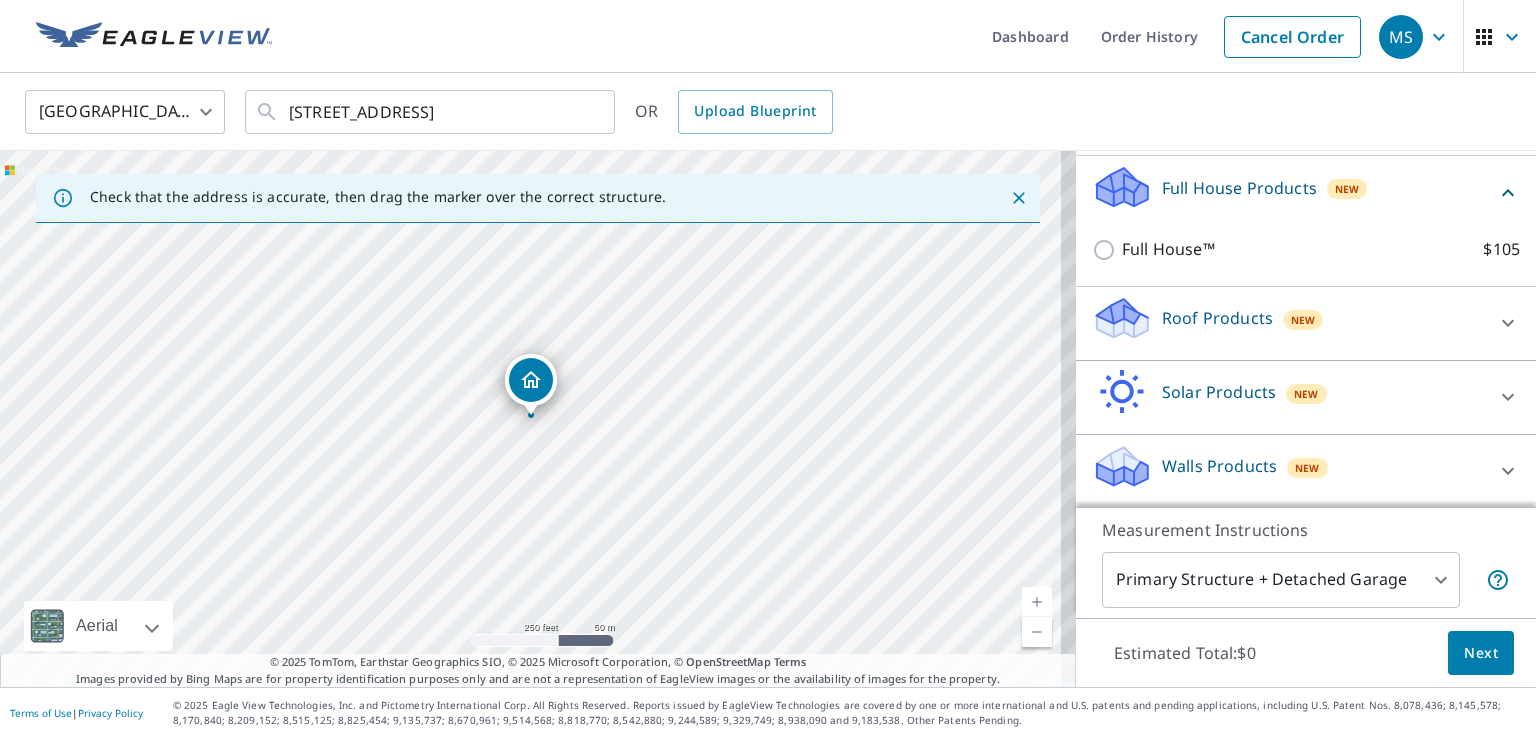 click on "MS MS
Dashboard Order History Cancel Order MS [GEOGRAPHIC_DATA] [GEOGRAPHIC_DATA] ​ [STREET_ADDRESS] ​ OR Upload Blueprint Check that the address is accurate, then drag the marker over the correct structure. [STREET_ADDRESS] Aerial Road A standard road map Aerial A detailed look from above Labels Labels 250 feet 50 m © 2025 TomTom, © Vexcel Imaging, © 2025 Microsoft Corporation,  © OpenStreetMap Terms © 2025 TomTom, Earthstar Geographics SIO, © 2025 Microsoft Corporation, ©   OpenStreetMap   Terms Images provided by Bing Maps are for property identification purposes only and are not a representation of EagleView images or the availability of images for the property. PROPERTY TYPE Residential Commercial Multi-Family This is a complex BUILDING ID [STREET_ADDRESS] Full House Products New Full House™ $105 Roof Products New Premium $32.75 - $87 QuickSquares™ $18 Gutter $13.75 Bid Perfect™ $18 Solar Products New Inform Essentials+ $63.25 $79" at bounding box center [768, 369] 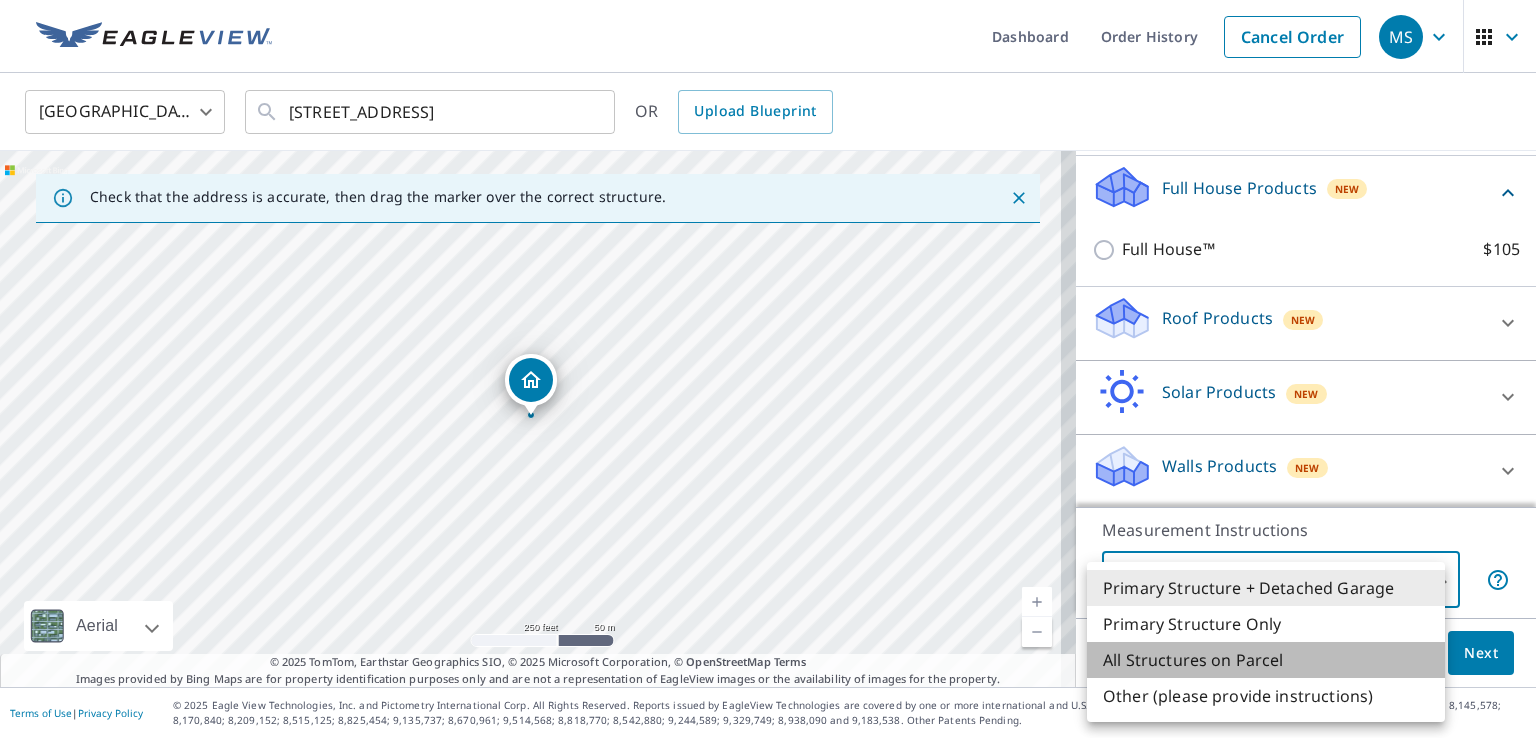 click on "All Structures on Parcel" at bounding box center (1266, 660) 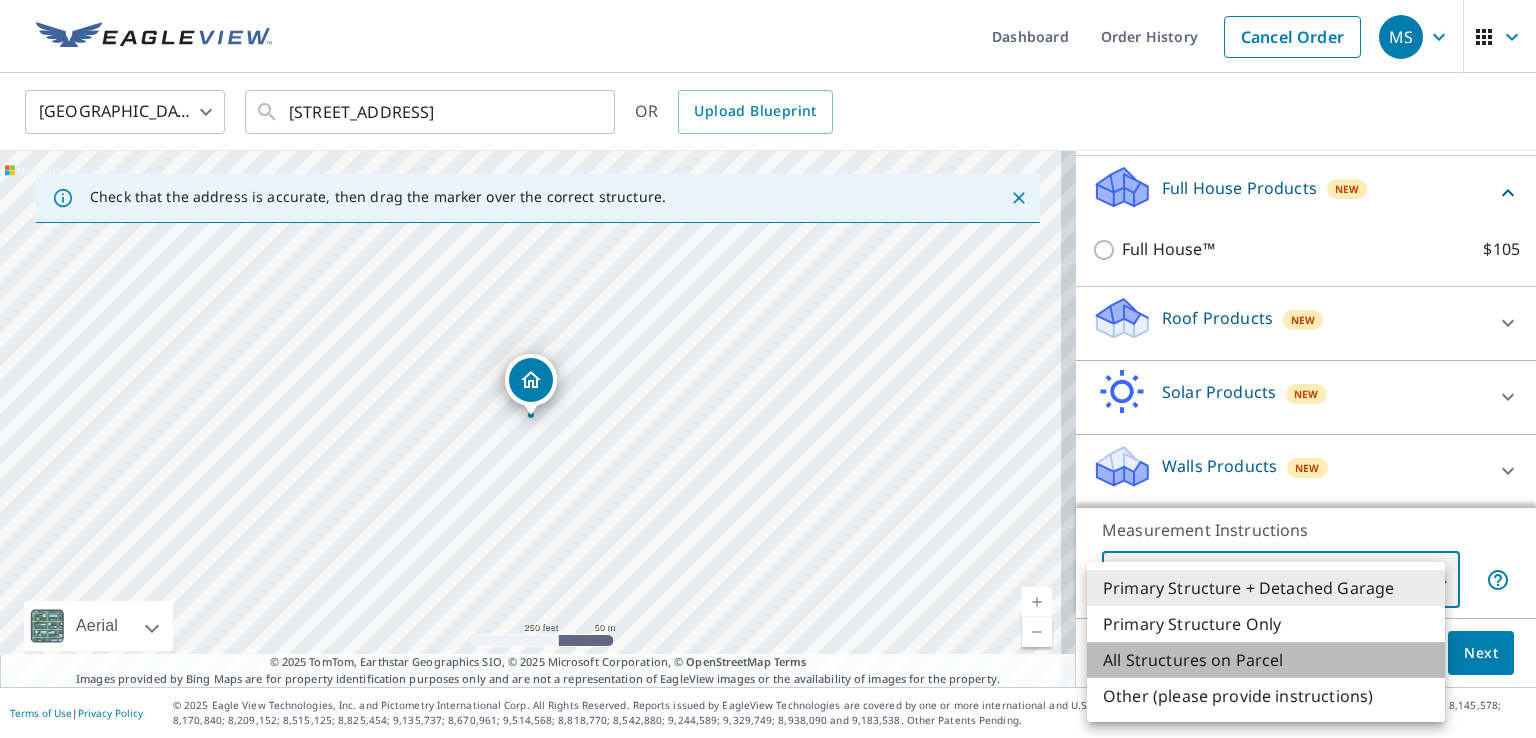 type on "3" 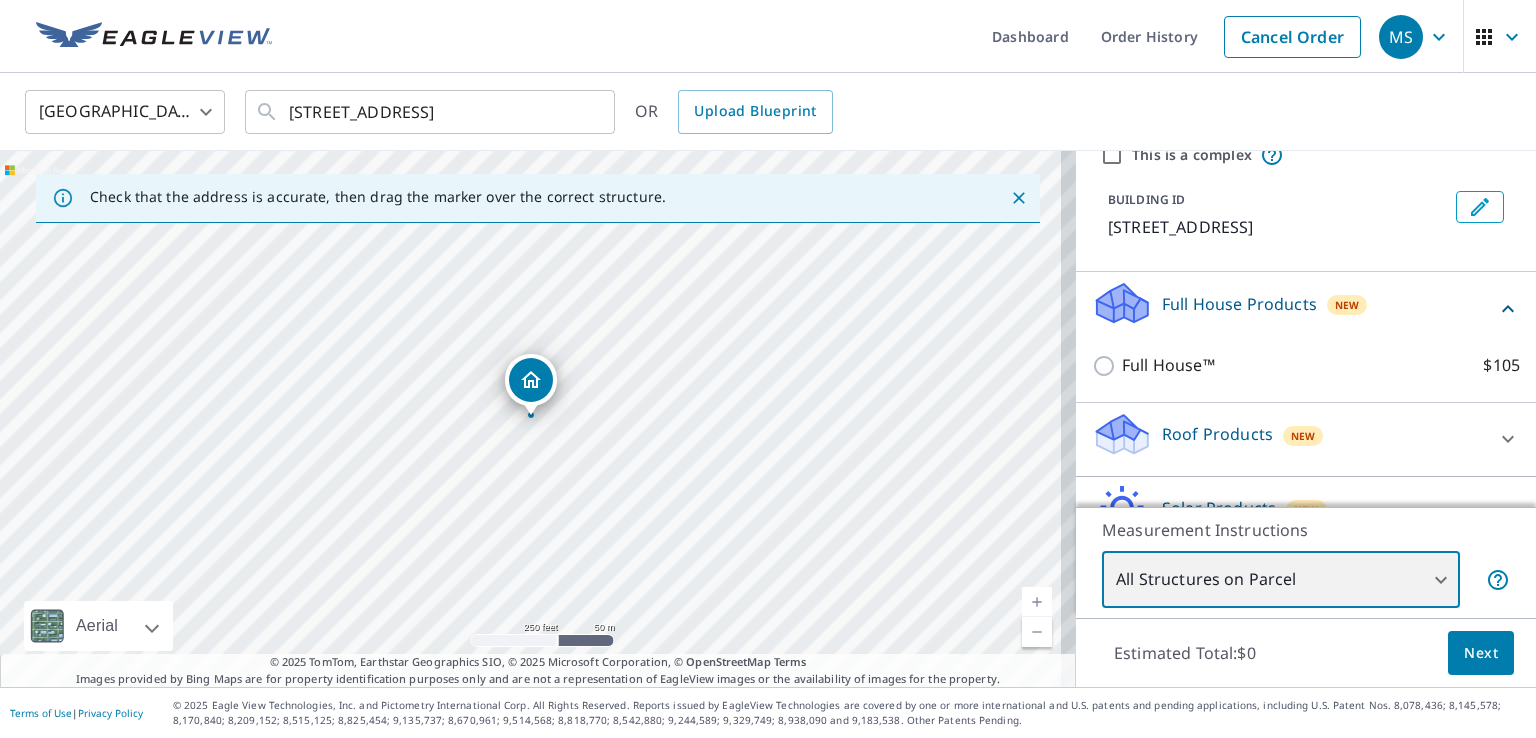 scroll, scrollTop: 0, scrollLeft: 0, axis: both 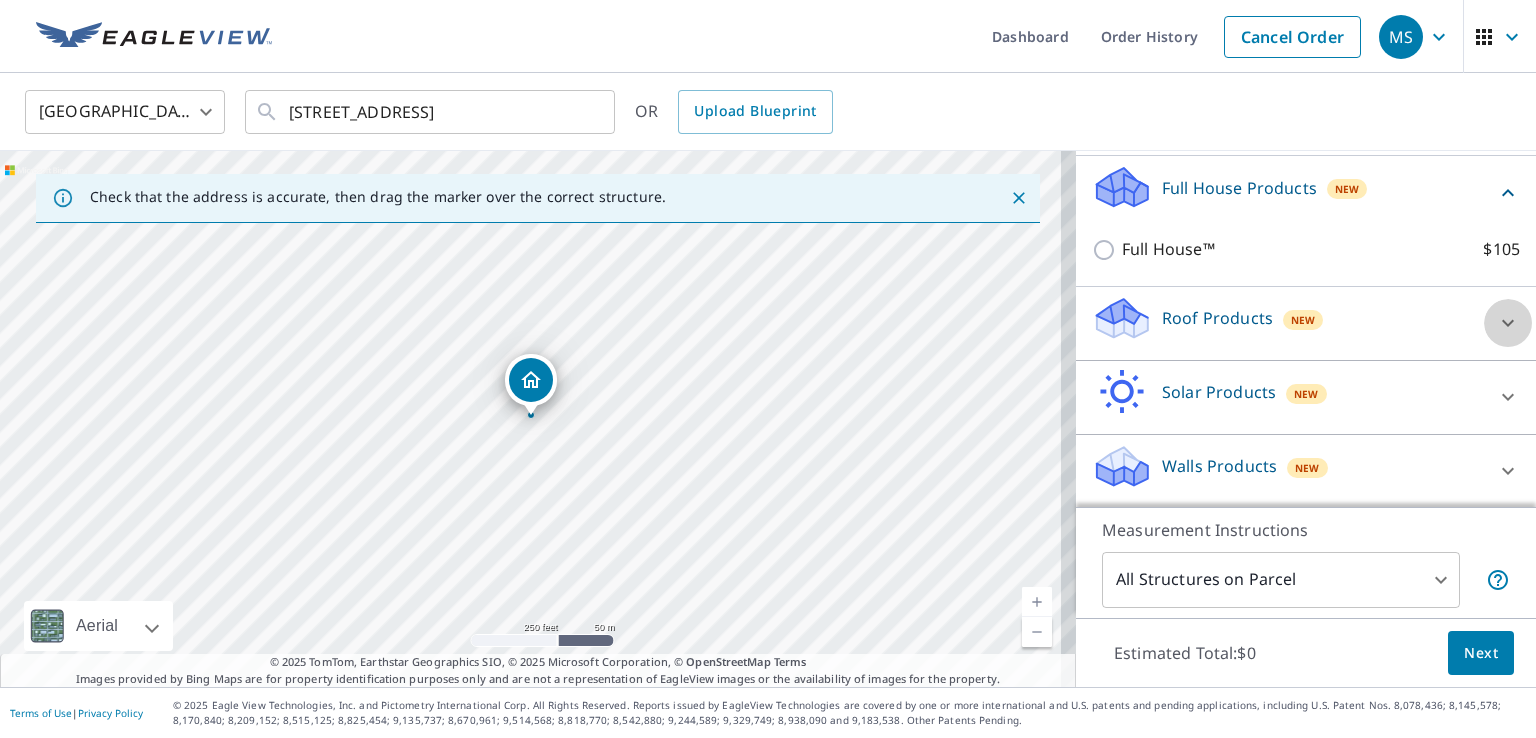 click 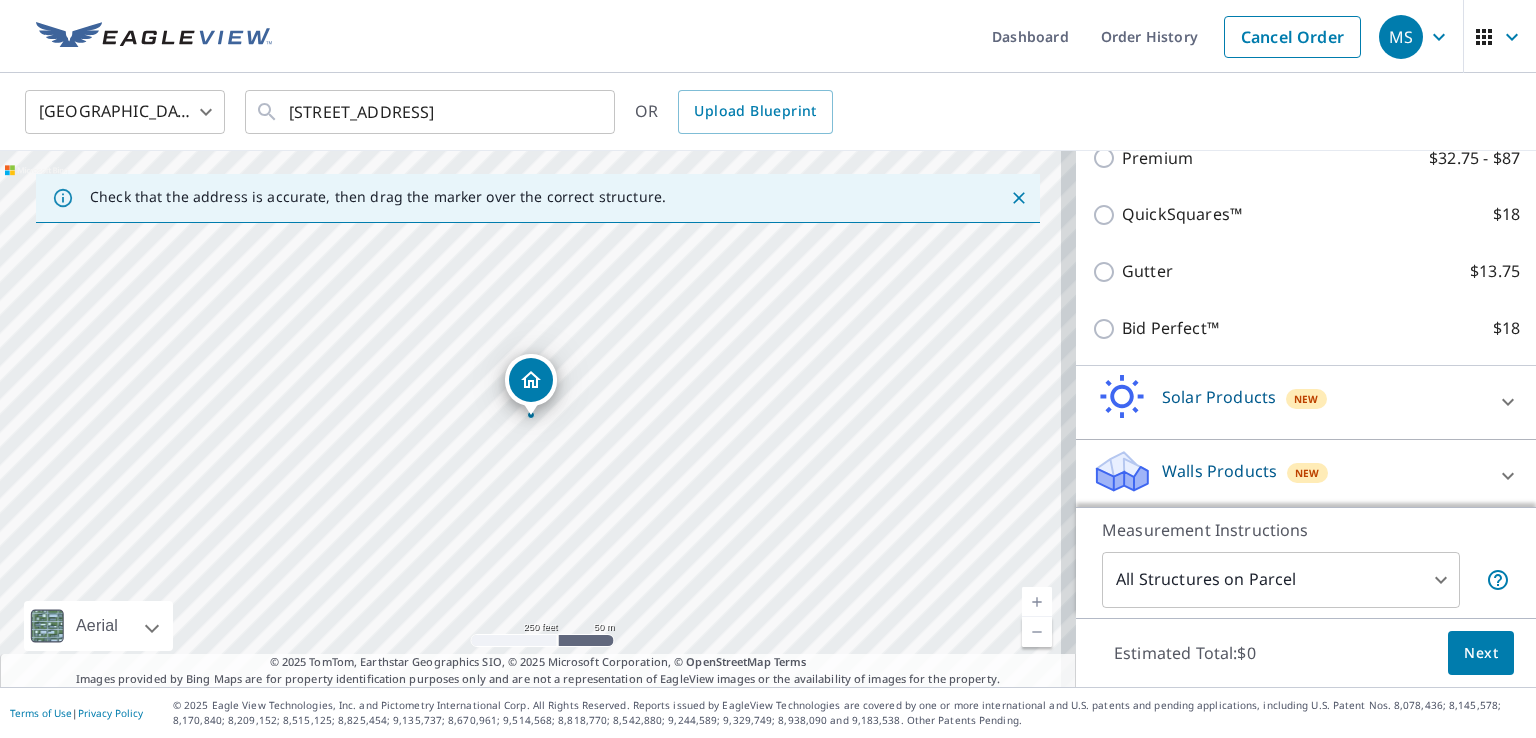 scroll, scrollTop: 428, scrollLeft: 0, axis: vertical 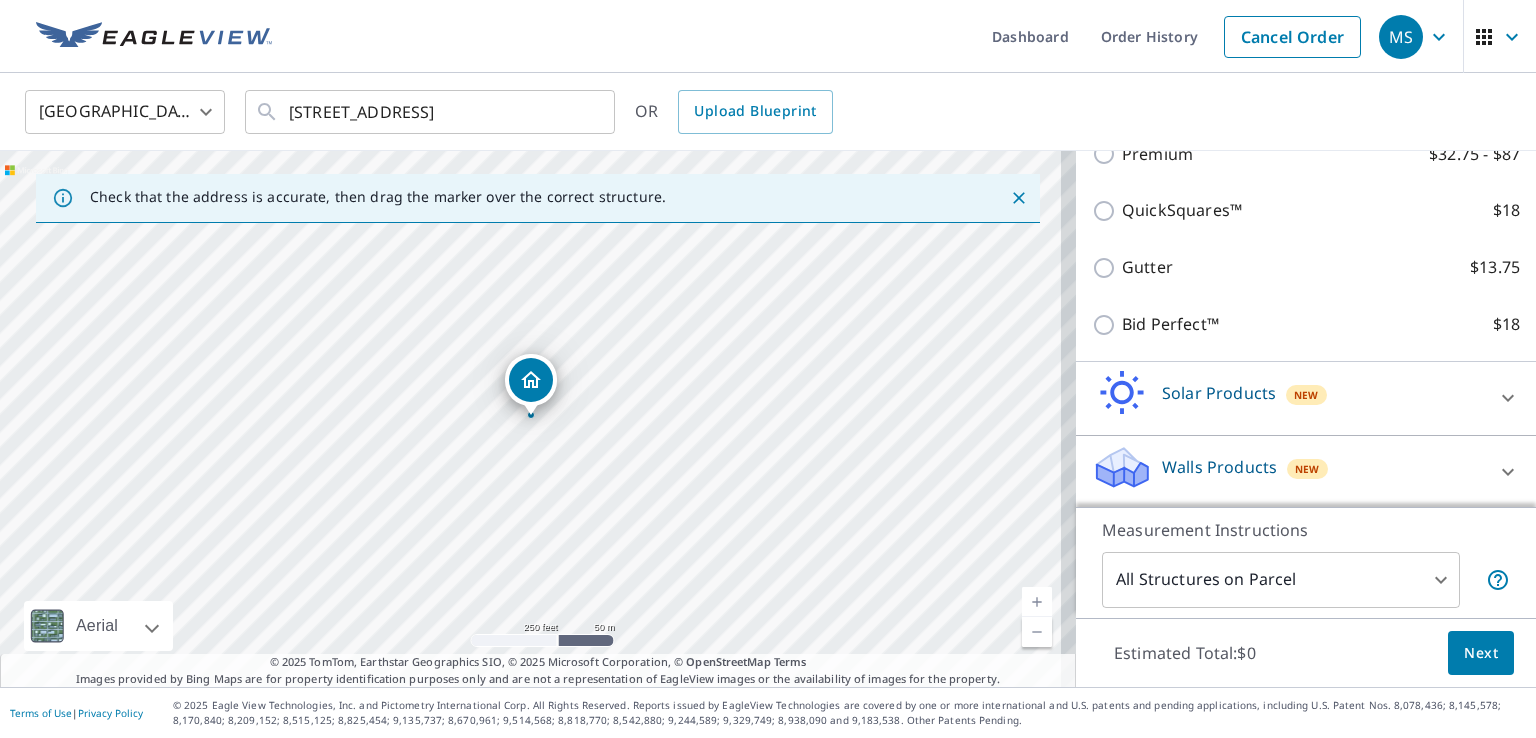 click 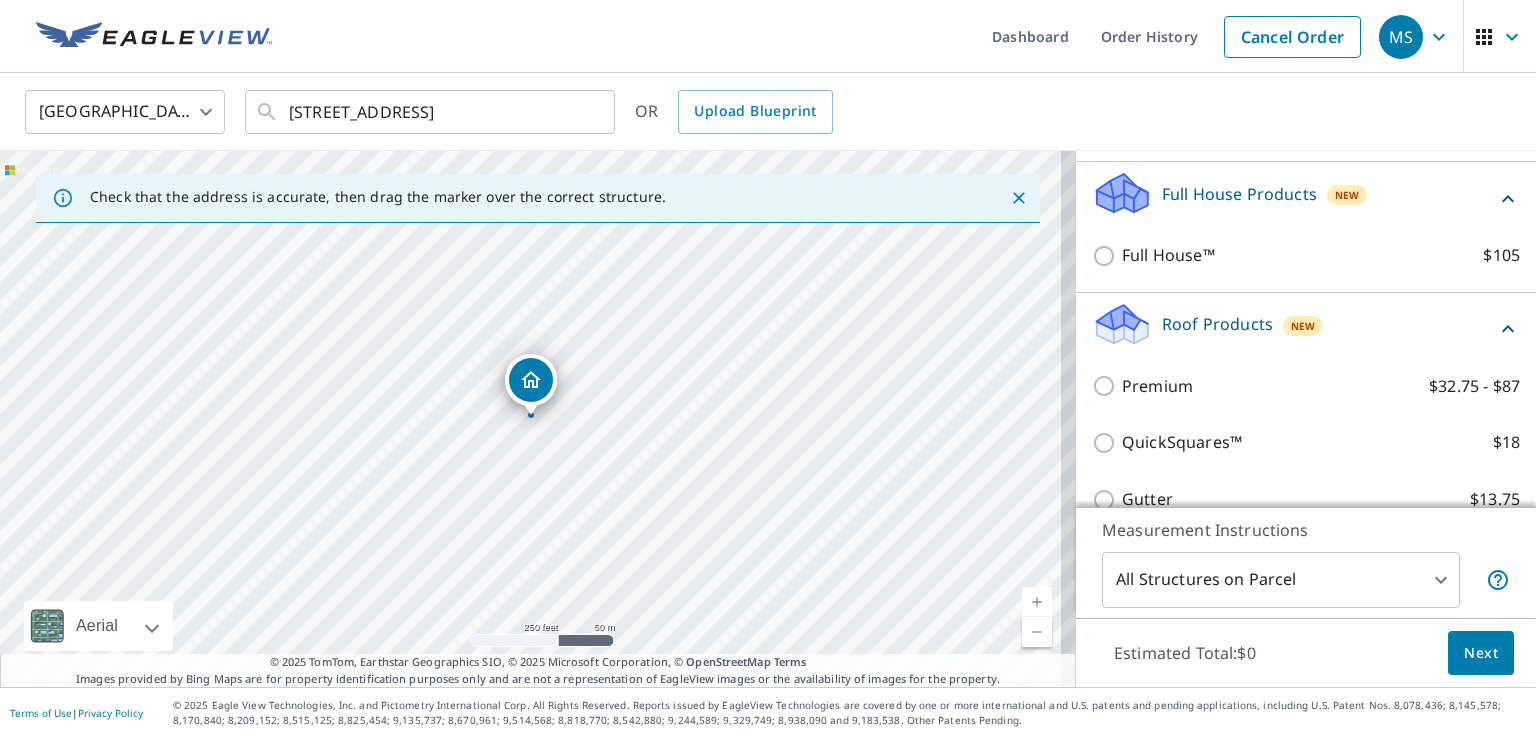 scroll, scrollTop: 200, scrollLeft: 0, axis: vertical 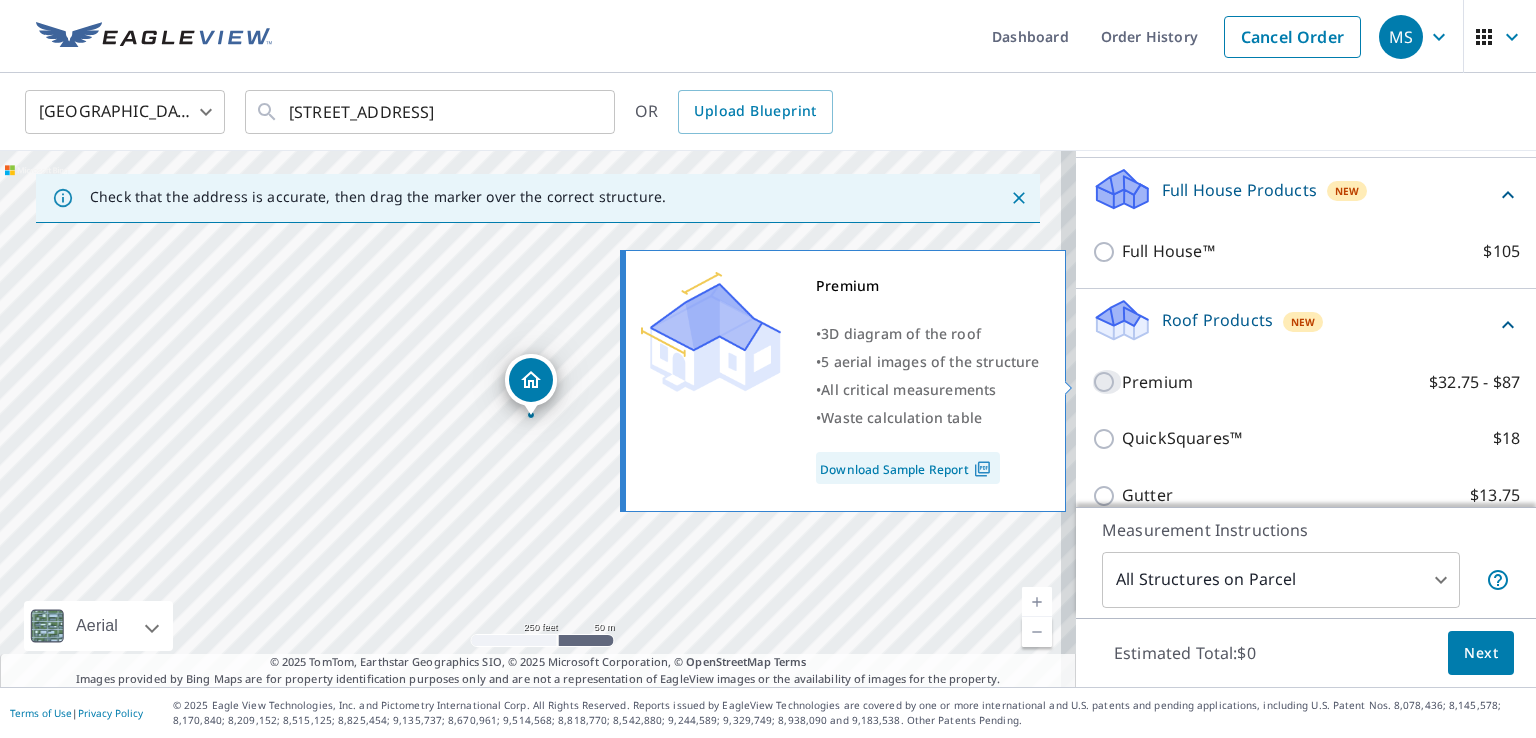 click on "Premium $32.75 - $87" at bounding box center (1107, 382) 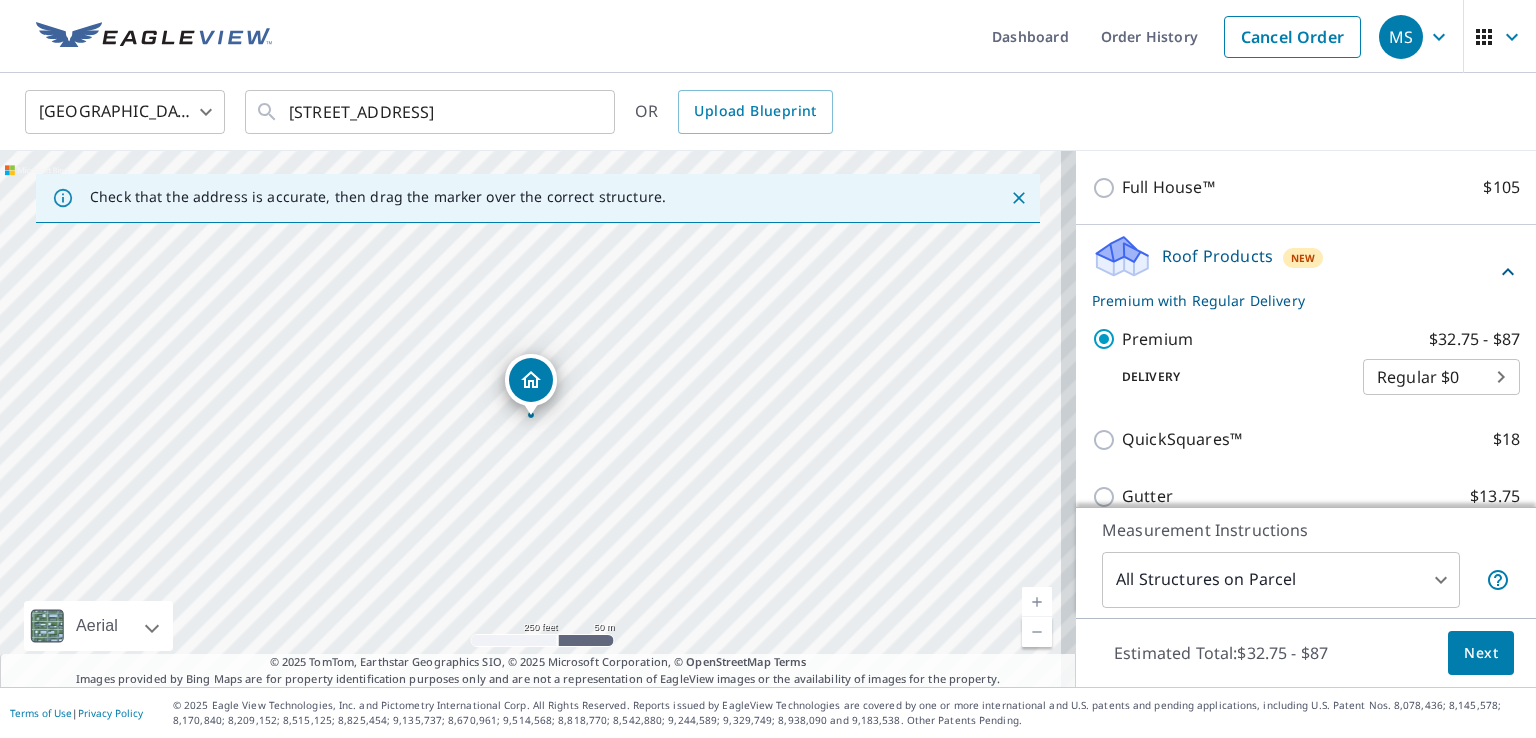 scroll, scrollTop: 300, scrollLeft: 0, axis: vertical 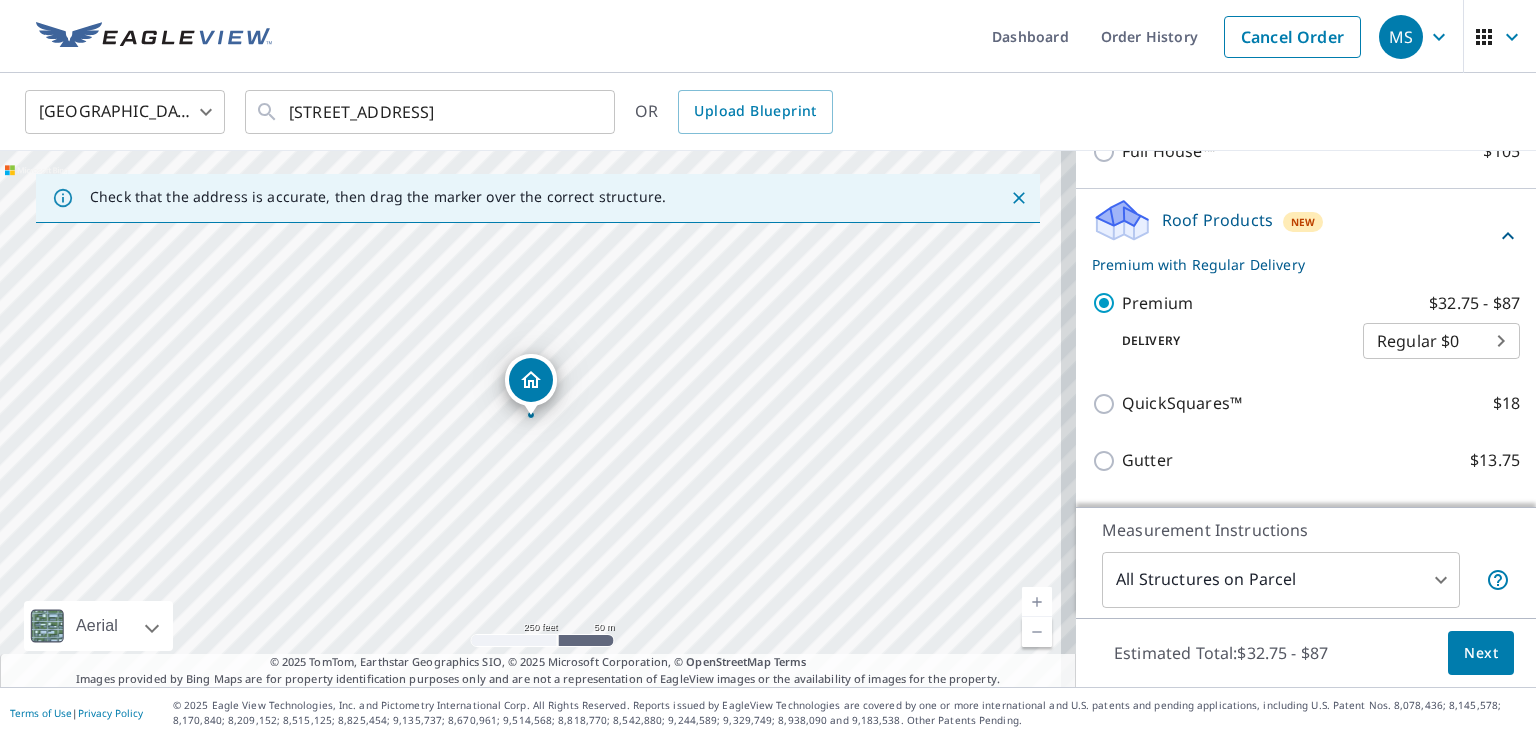 click on "MS MS
Dashboard Order History Cancel Order MS [GEOGRAPHIC_DATA] [GEOGRAPHIC_DATA] ​ [STREET_ADDRESS] ​ OR Upload Blueprint Check that the address is accurate, then drag the marker over the correct structure. [STREET_ADDRESS] Aerial Road A standard road map Aerial A detailed look from above Labels Labels 250 feet 50 m © 2025 TomTom, © Vexcel Imaging, © 2025 Microsoft Corporation,  © OpenStreetMap Terms © 2025 TomTom, Earthstar Geographics SIO, © 2025 Microsoft Corporation, ©   OpenStreetMap   Terms Images provided by Bing Maps are for property identification purposes only and are not a representation of EagleView images or the availability of images for the property. PROPERTY TYPE Residential Commercial Multi-Family This is a complex BUILDING ID [STREET_ADDRESS] Full House Products New Full House™ $105 Roof Products New Premium with Regular Delivery Premium $32.75 - $87 Delivery Regular $0 8 ​ QuickSquares™ $18 Gutter $13.75 $18 New $79" at bounding box center (768, 369) 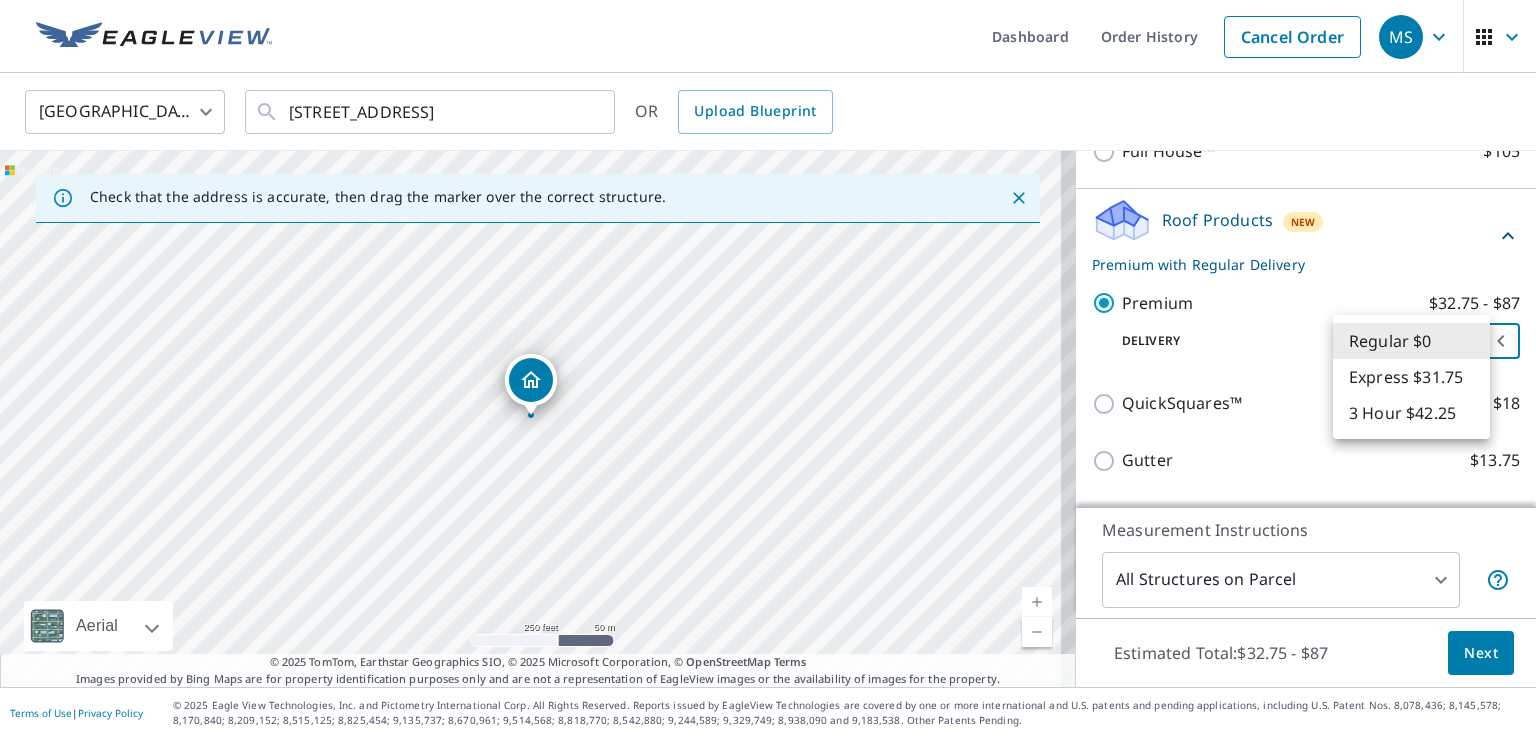 click on "Regular $0" at bounding box center (1411, 341) 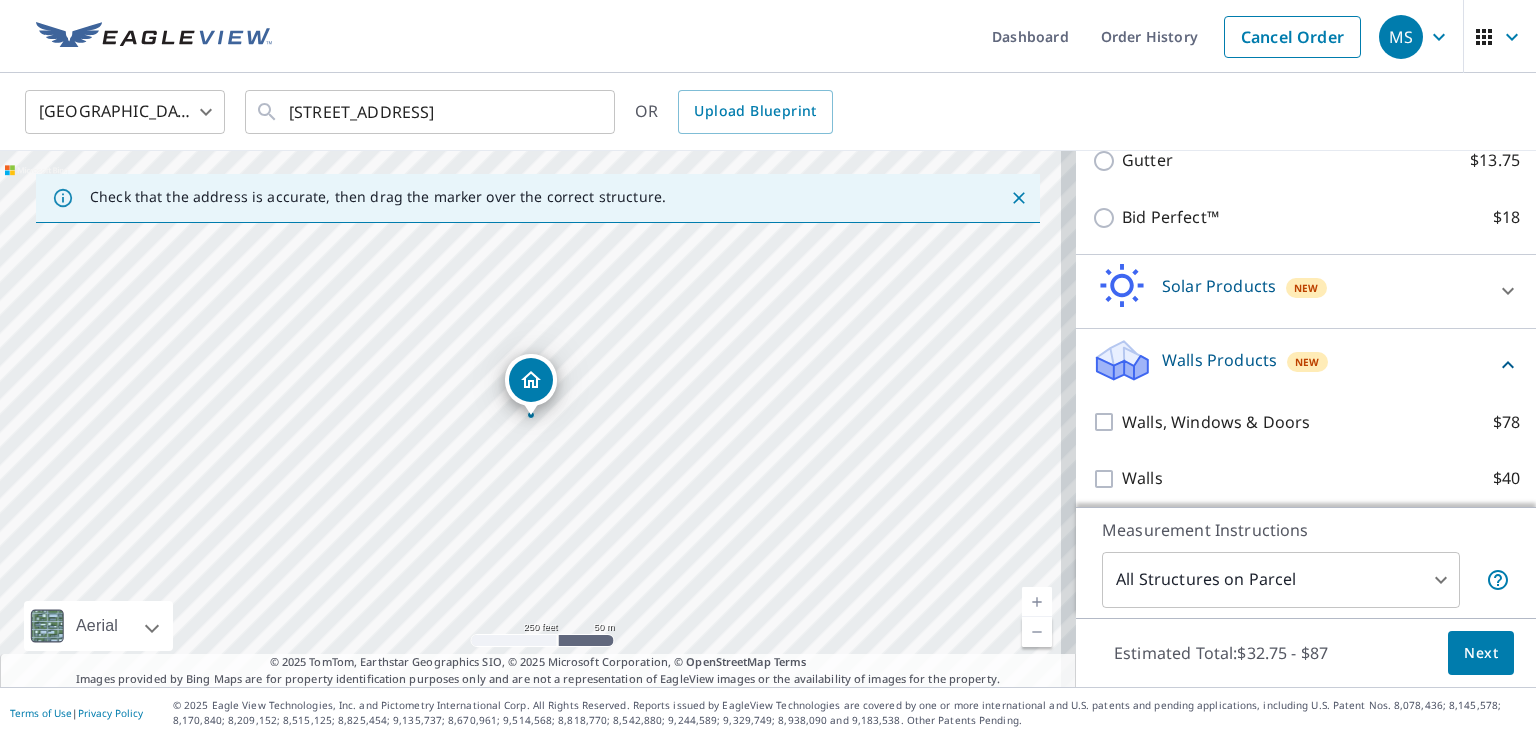 scroll, scrollTop: 606, scrollLeft: 0, axis: vertical 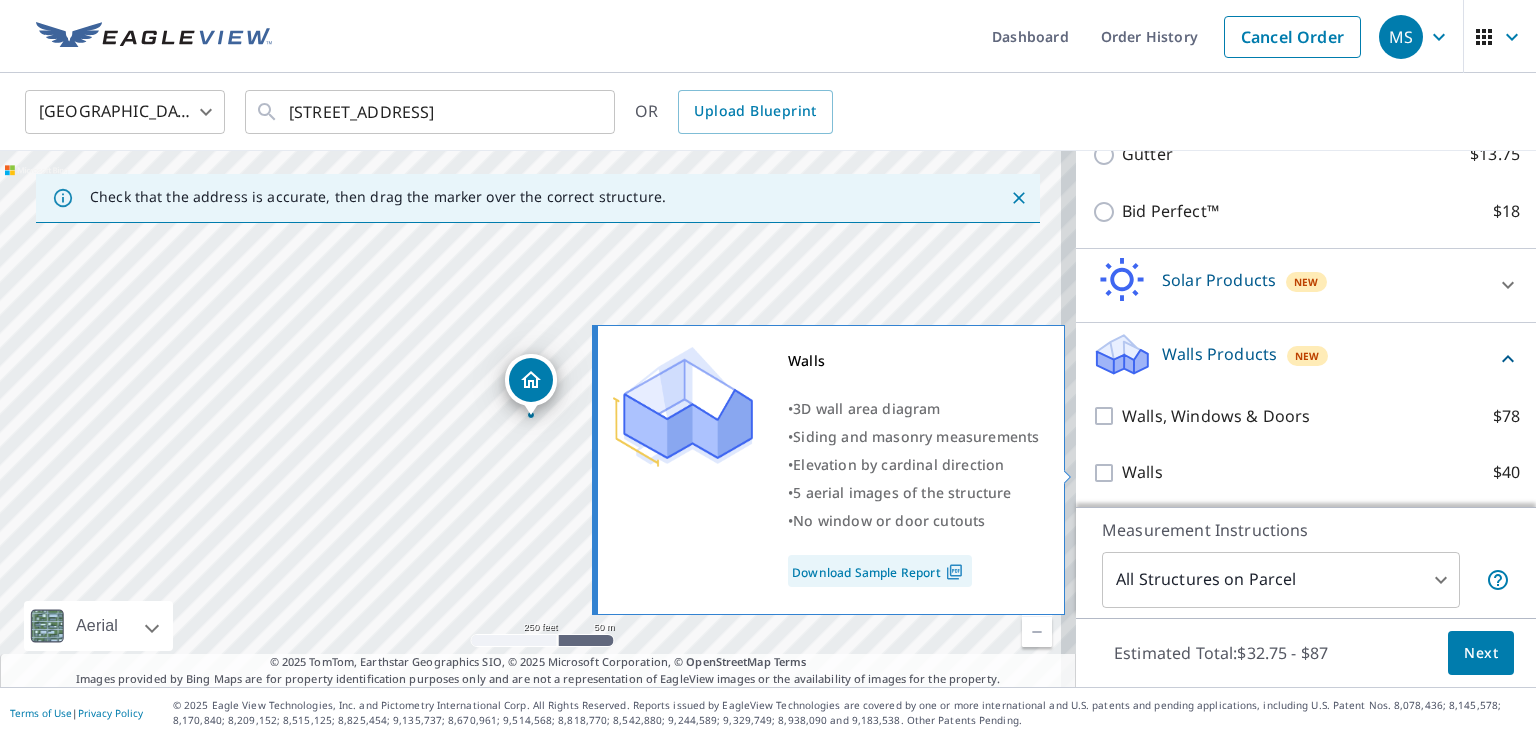click on "Walls $40" at bounding box center [1107, 473] 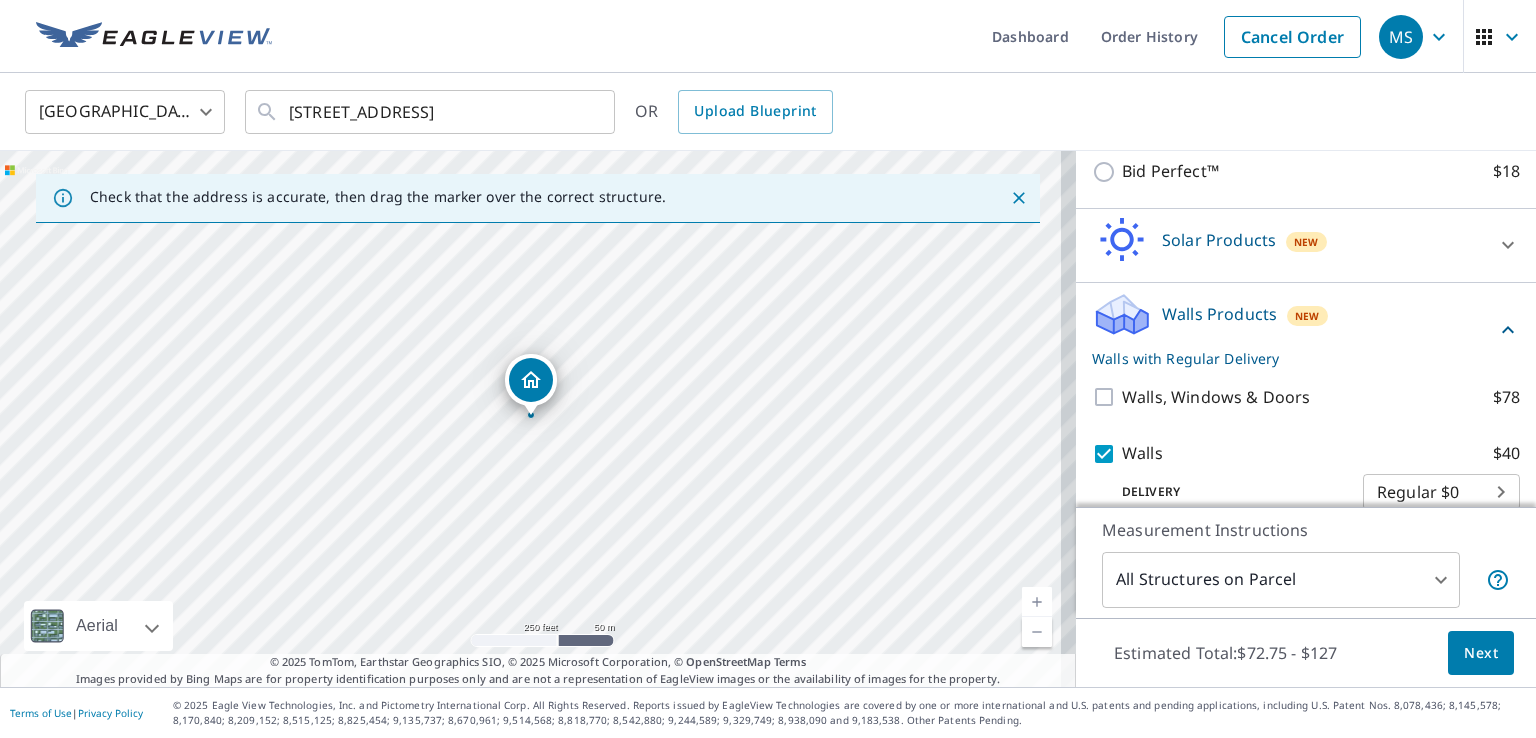 scroll, scrollTop: 671, scrollLeft: 0, axis: vertical 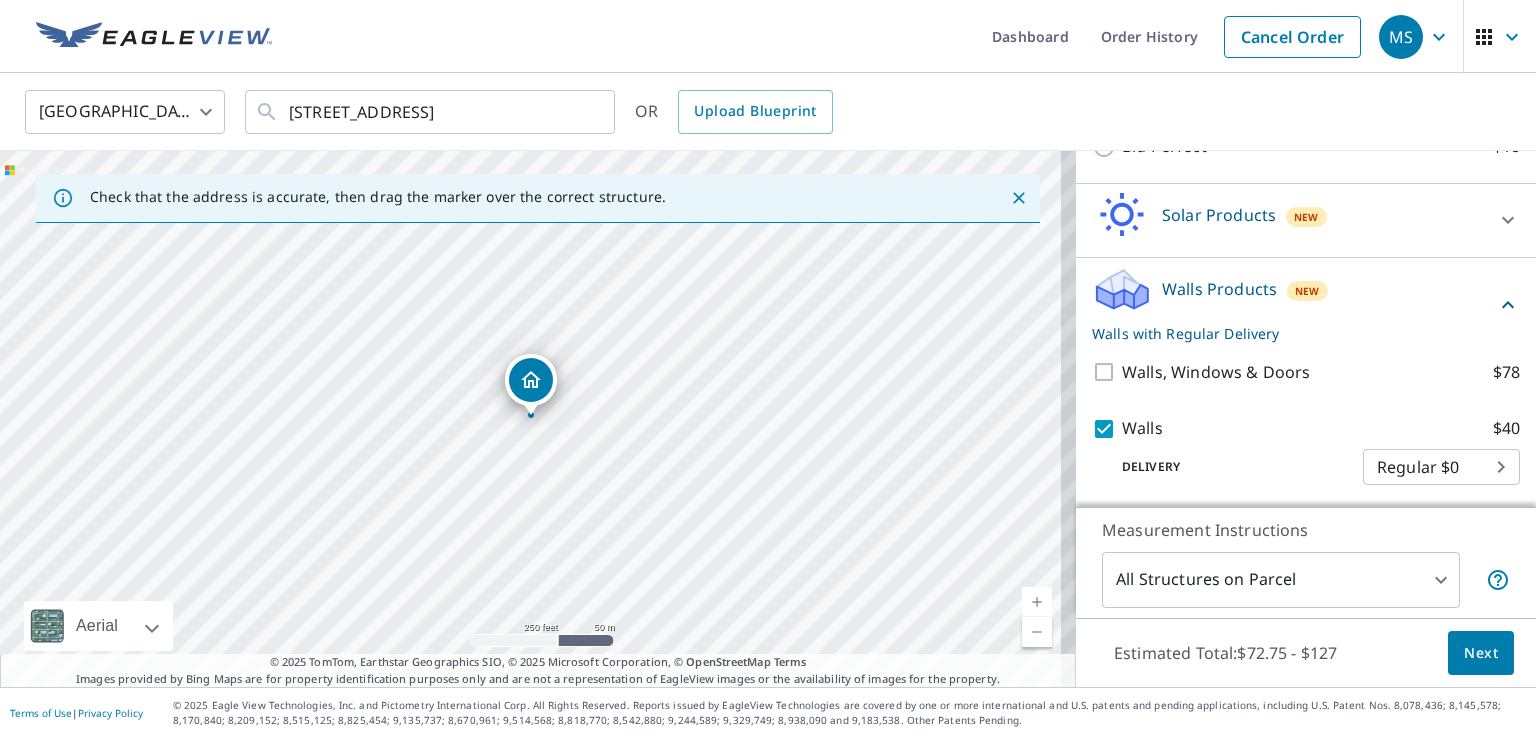 click on "Next" at bounding box center [1481, 653] 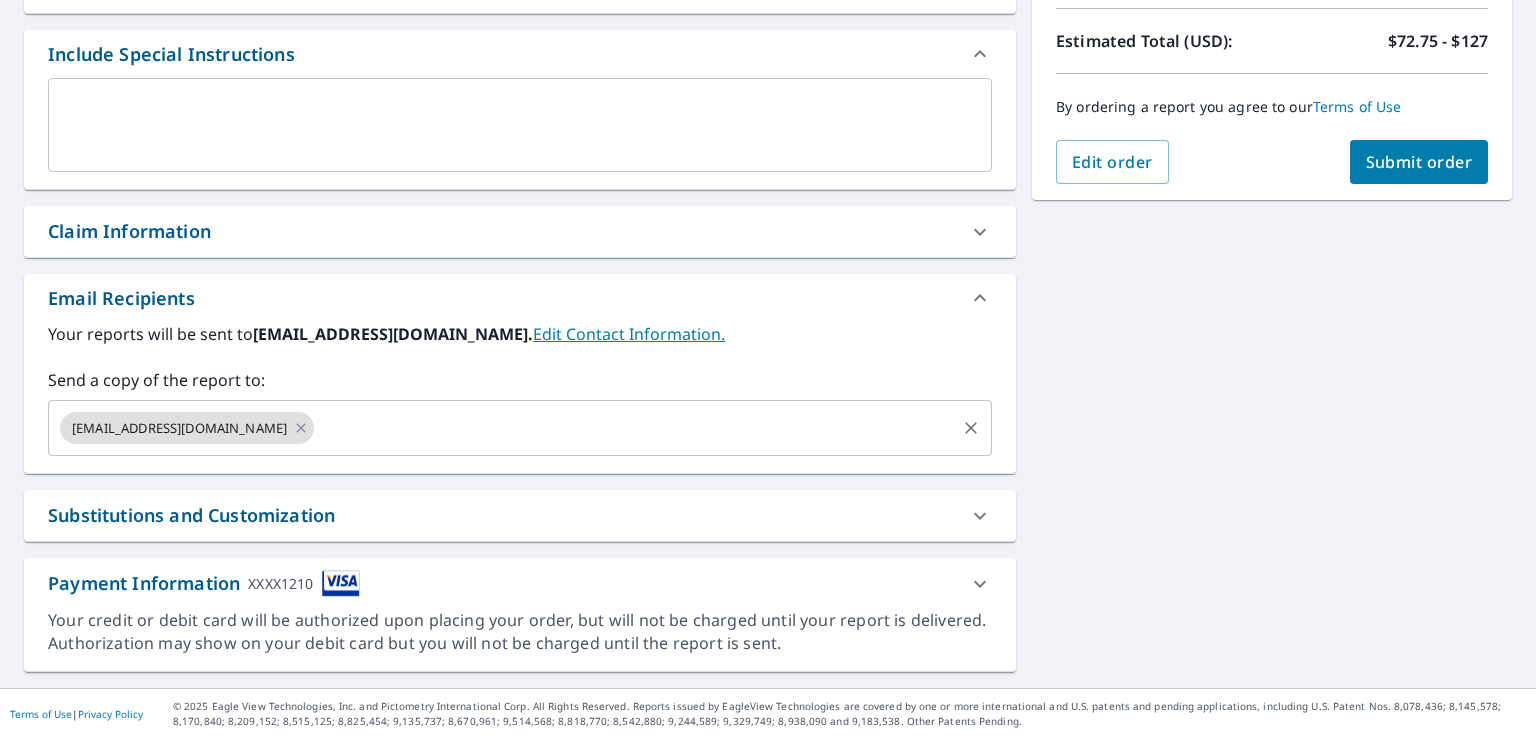 scroll, scrollTop: 120, scrollLeft: 0, axis: vertical 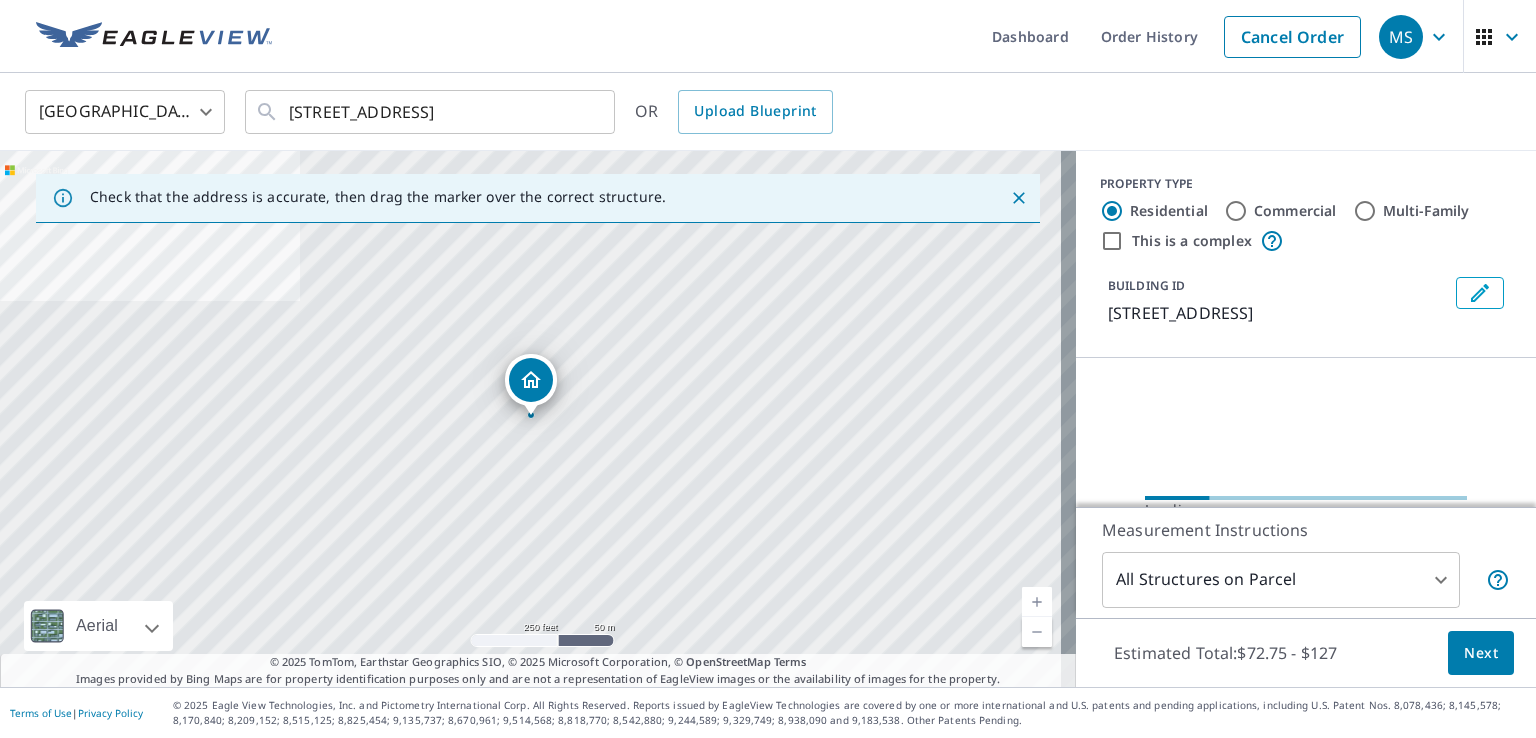 click on "Commercial" at bounding box center (1295, 211) 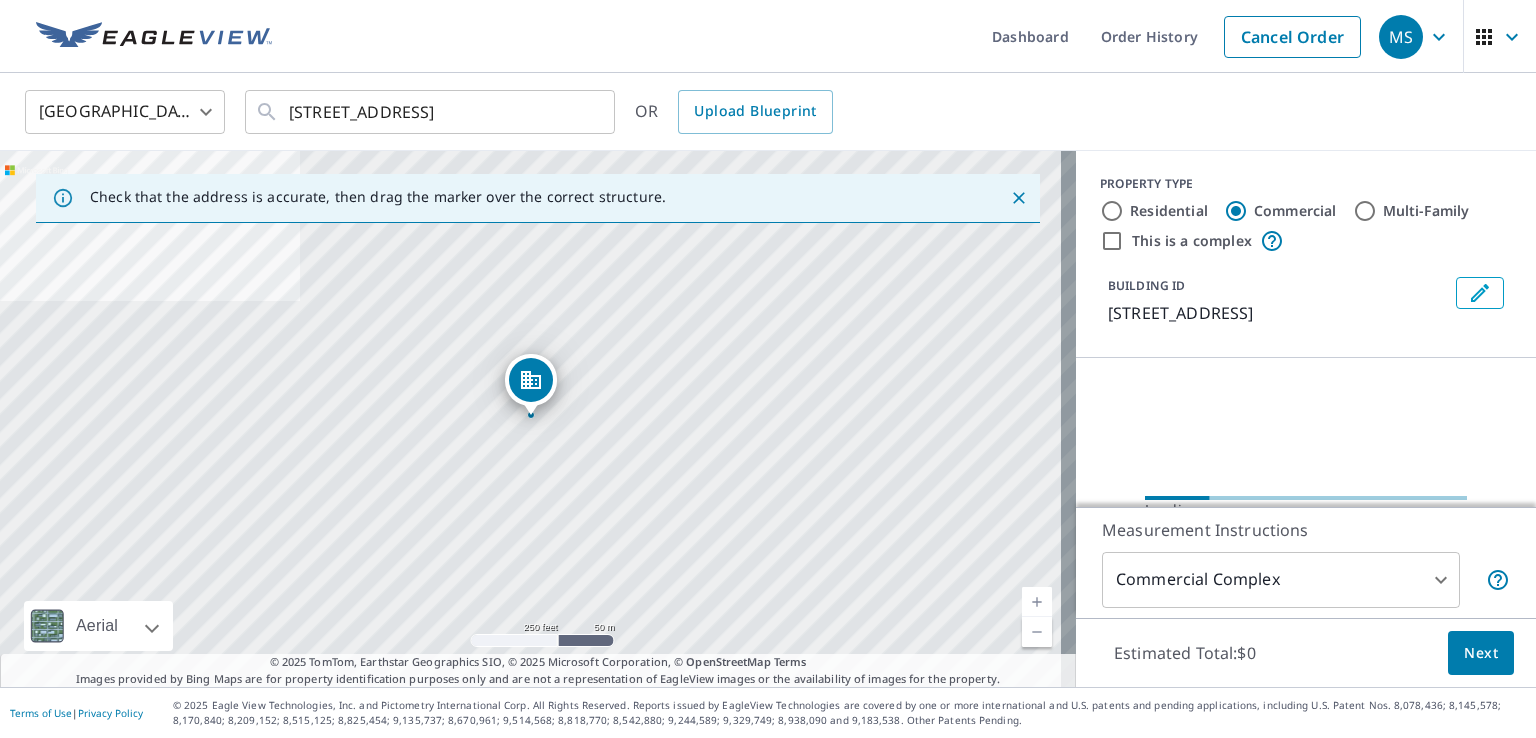 click on "Residential" at bounding box center [1169, 211] 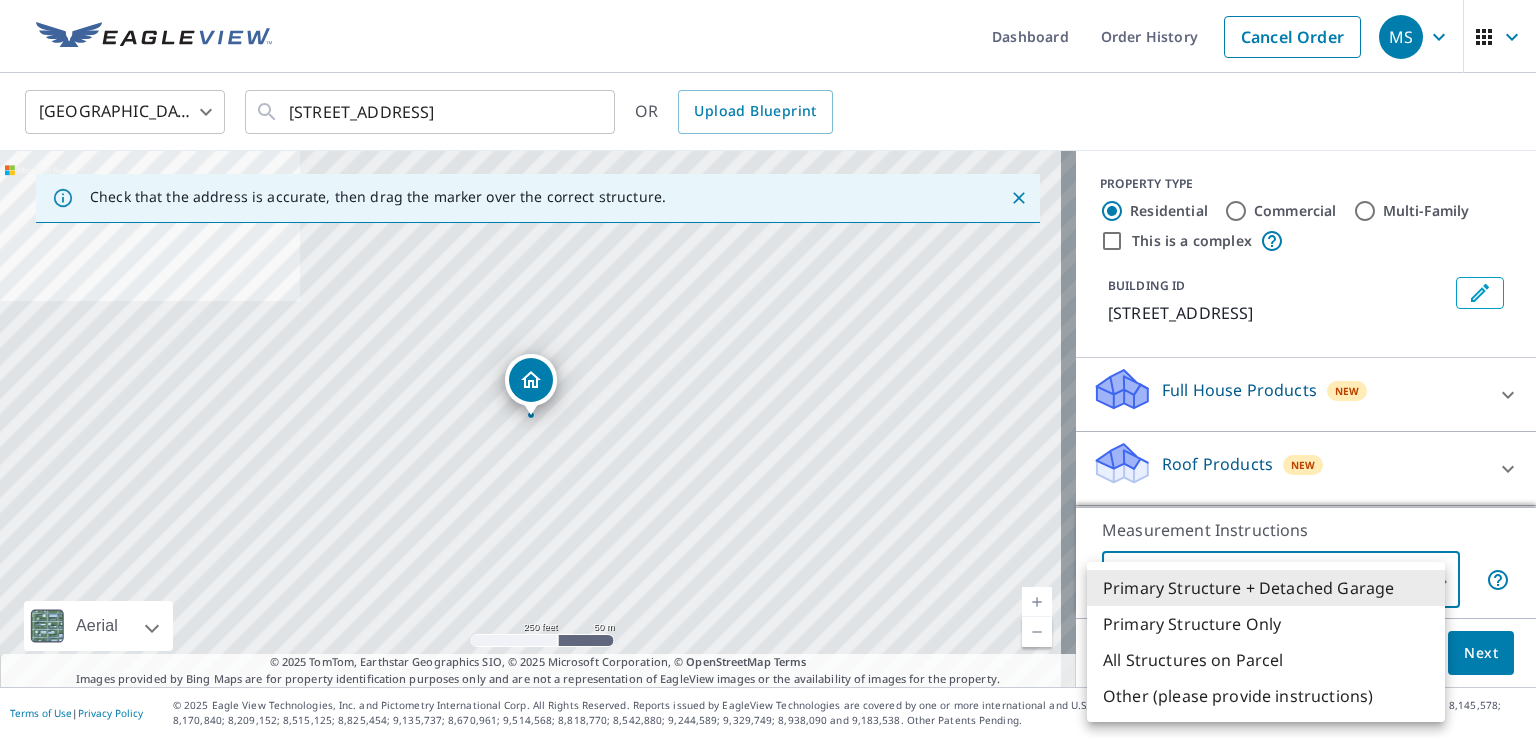 click on "MS MS
Dashboard Order History Cancel Order MS [GEOGRAPHIC_DATA] [GEOGRAPHIC_DATA] ​ [STREET_ADDRESS] ​ OR Upload Blueprint Check that the address is accurate, then drag the marker over the correct structure. [STREET_ADDRESS] Aerial Road A standard road map Aerial A detailed look from above Labels Labels 250 feet 50 m © 2025 TomTom, © Vexcel Imaging, © 2025 Microsoft Corporation,  © OpenStreetMap Terms © 2025 TomTom, Earthstar Geographics SIO, © 2025 Microsoft Corporation, ©   OpenStreetMap   Terms Images provided by Bing Maps are for property identification purposes only and are not a representation of EagleView images or the availability of images for the property. PROPERTY TYPE Residential Commercial Multi-Family This is a complex BUILDING ID [STREET_ADDRESS] Full House Products New Full House™ $105 Roof Products New Premium $32.75 - $87 QuickSquares™ $18 Gutter $13.75 Bid Perfect™ $18 Solar Products New Inform Essentials+ $63.25 $79" at bounding box center (768, 369) 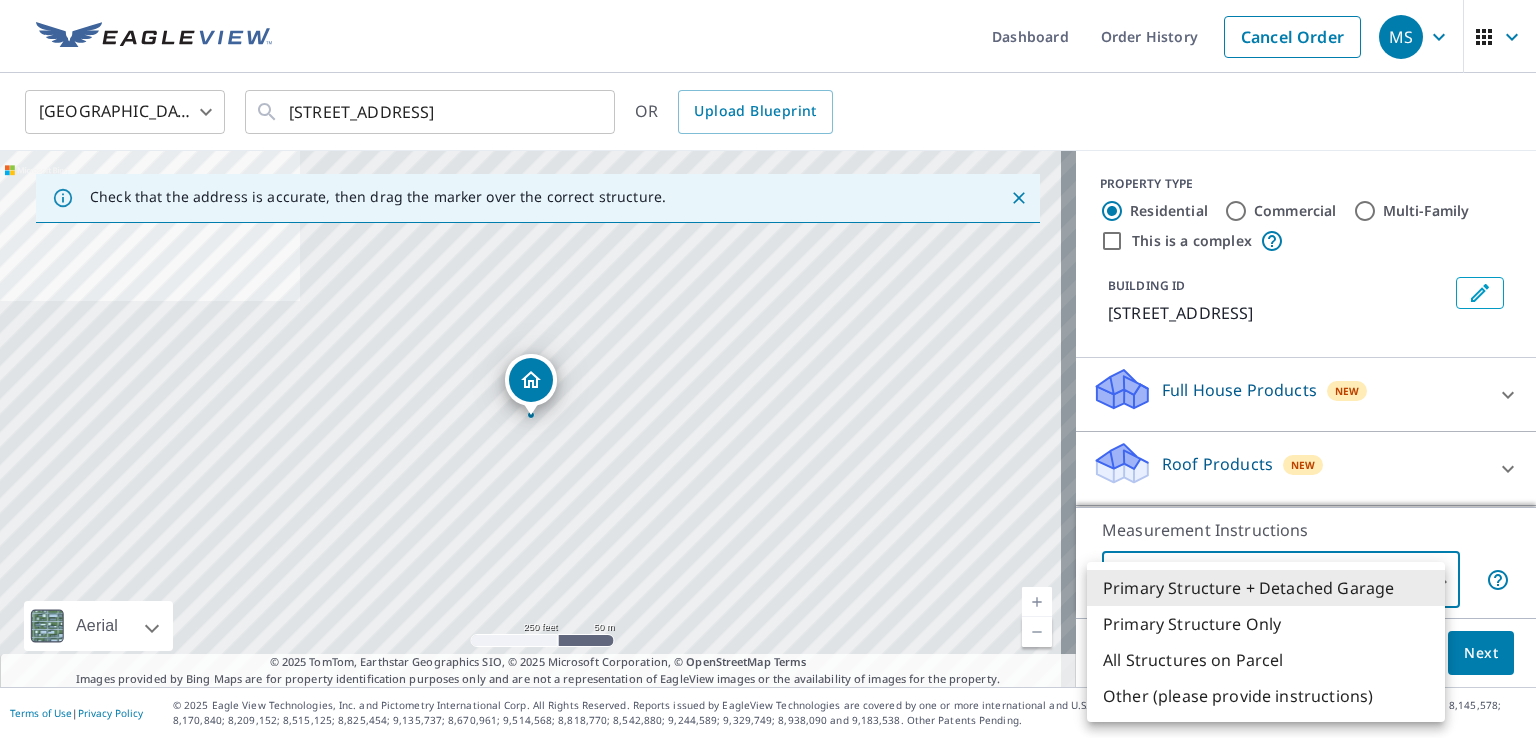 click on "All Structures on Parcel" at bounding box center [1266, 660] 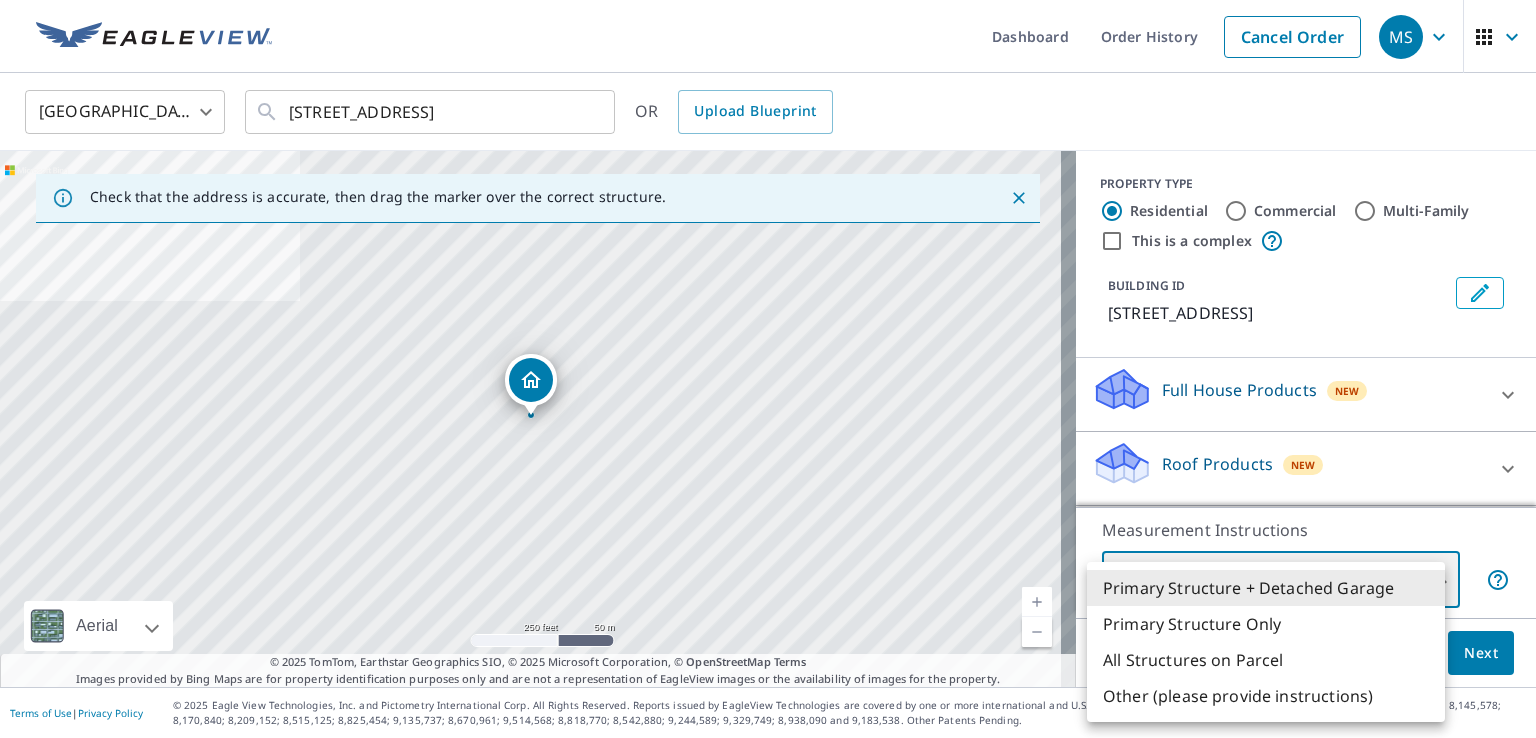 type on "3" 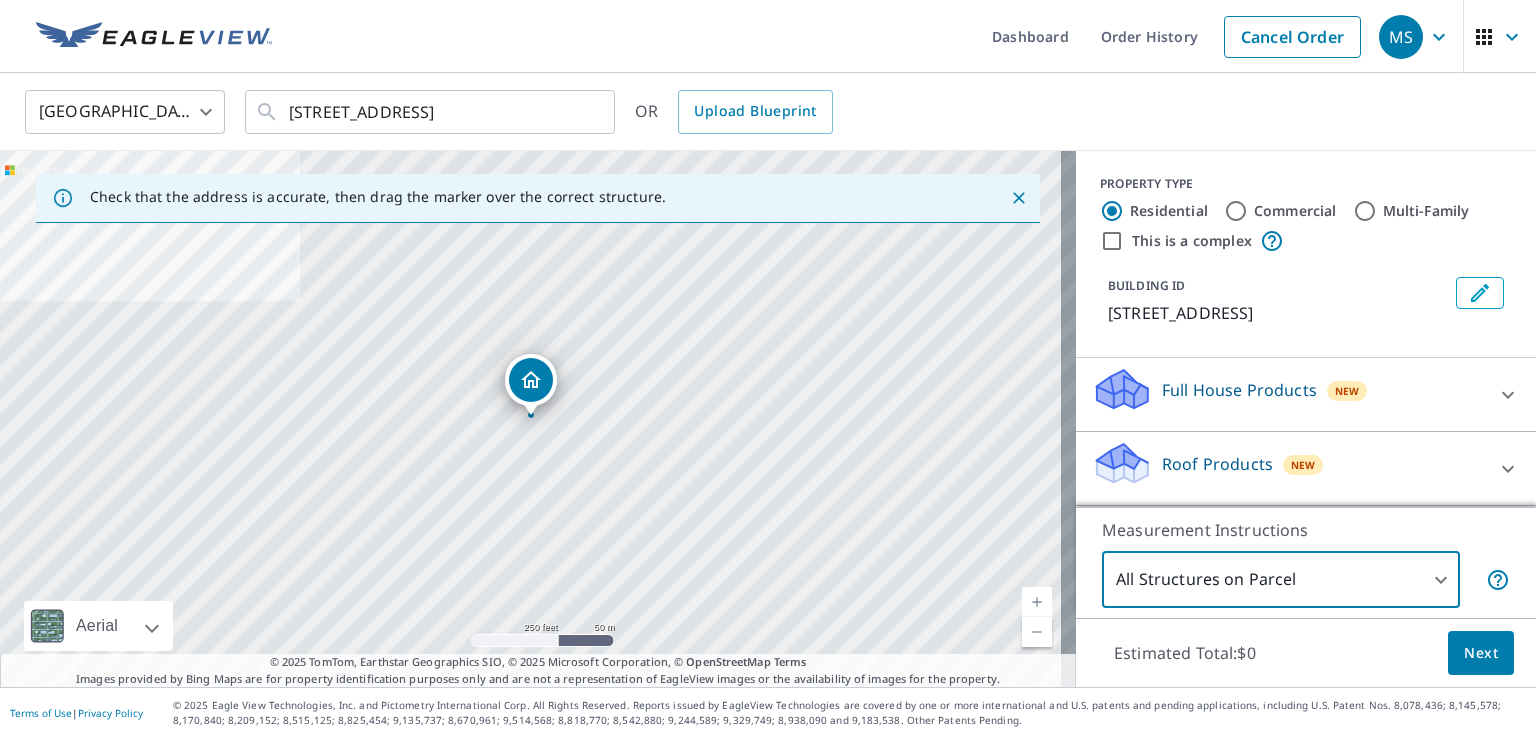 click on "Full House Products New" at bounding box center [1288, 394] 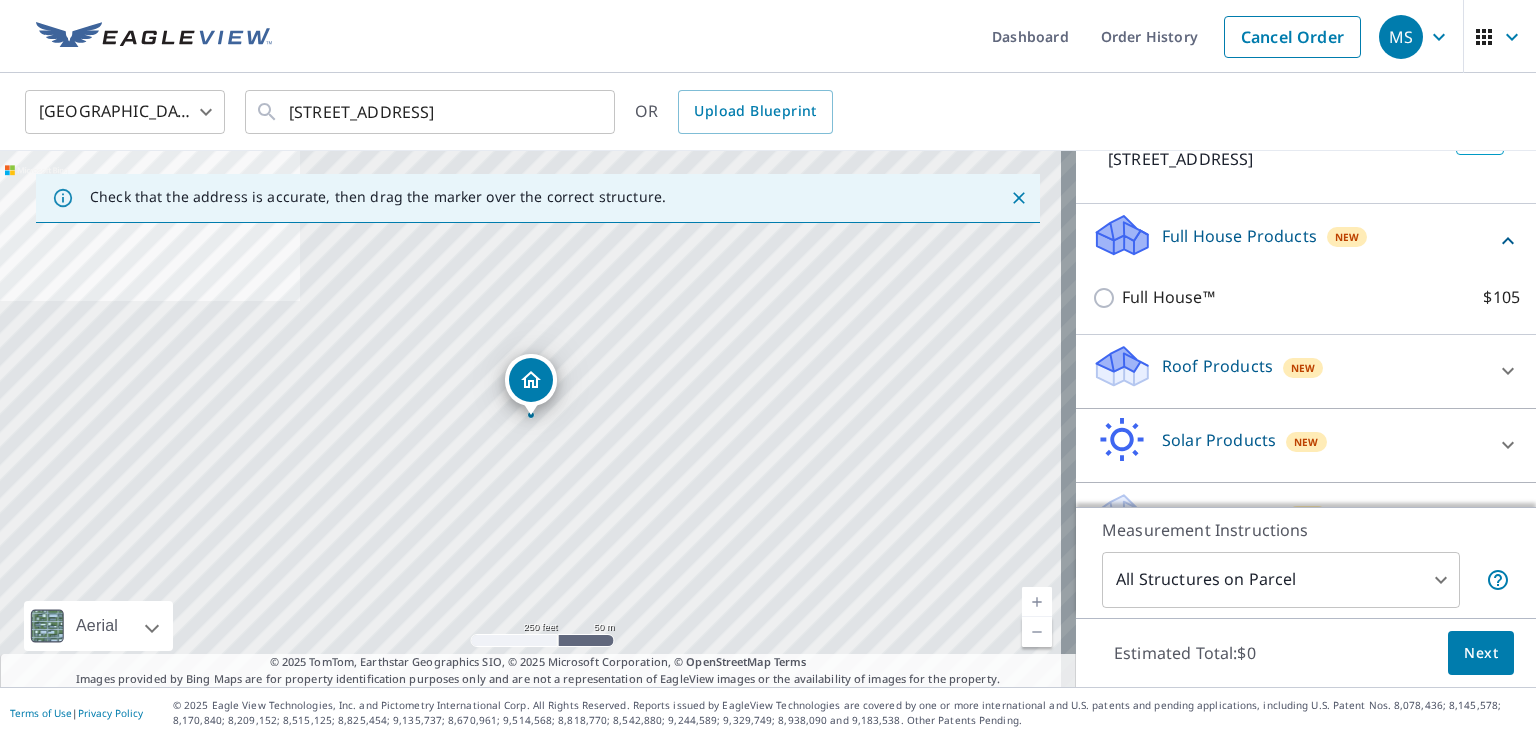 scroll, scrollTop: 202, scrollLeft: 0, axis: vertical 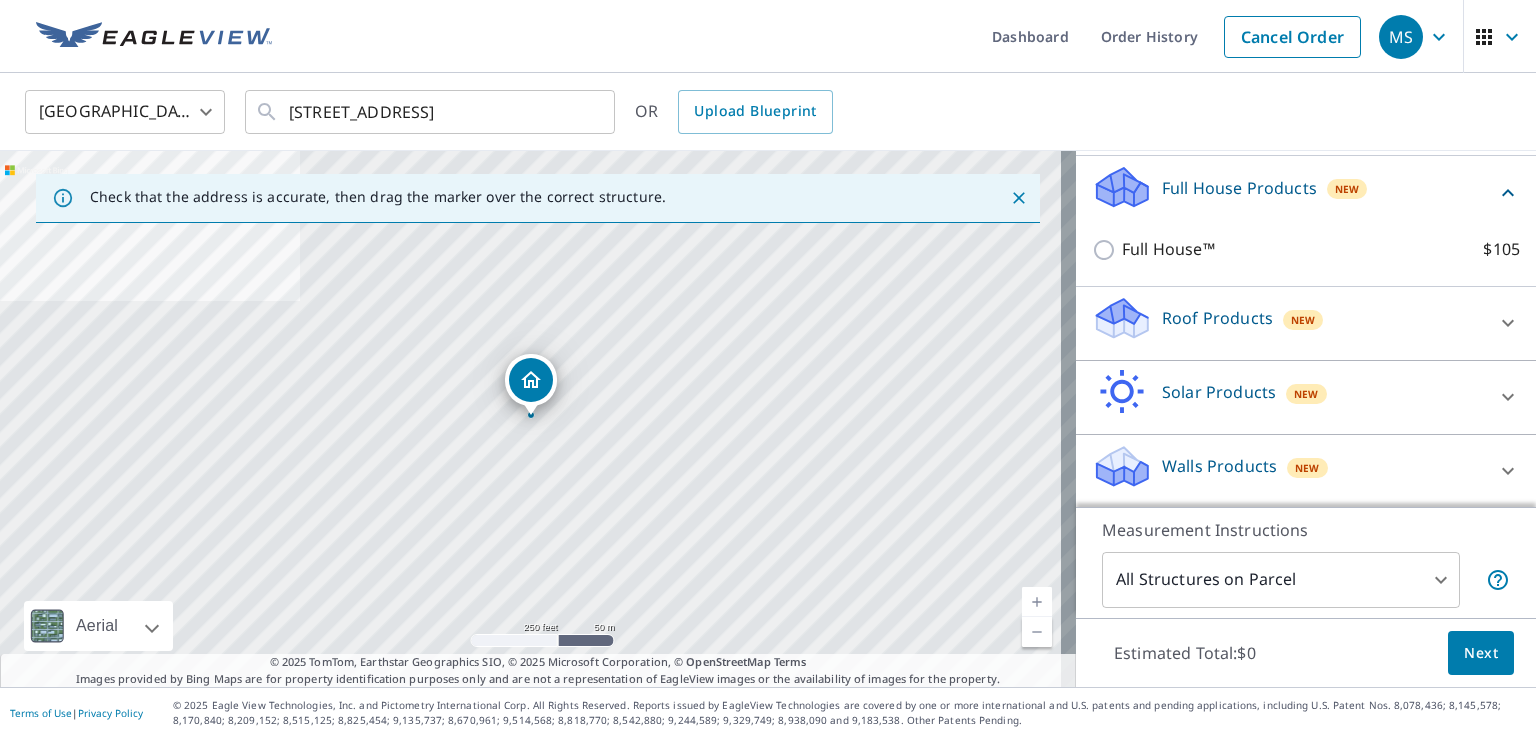 click on "Roof Products New" at bounding box center [1288, 323] 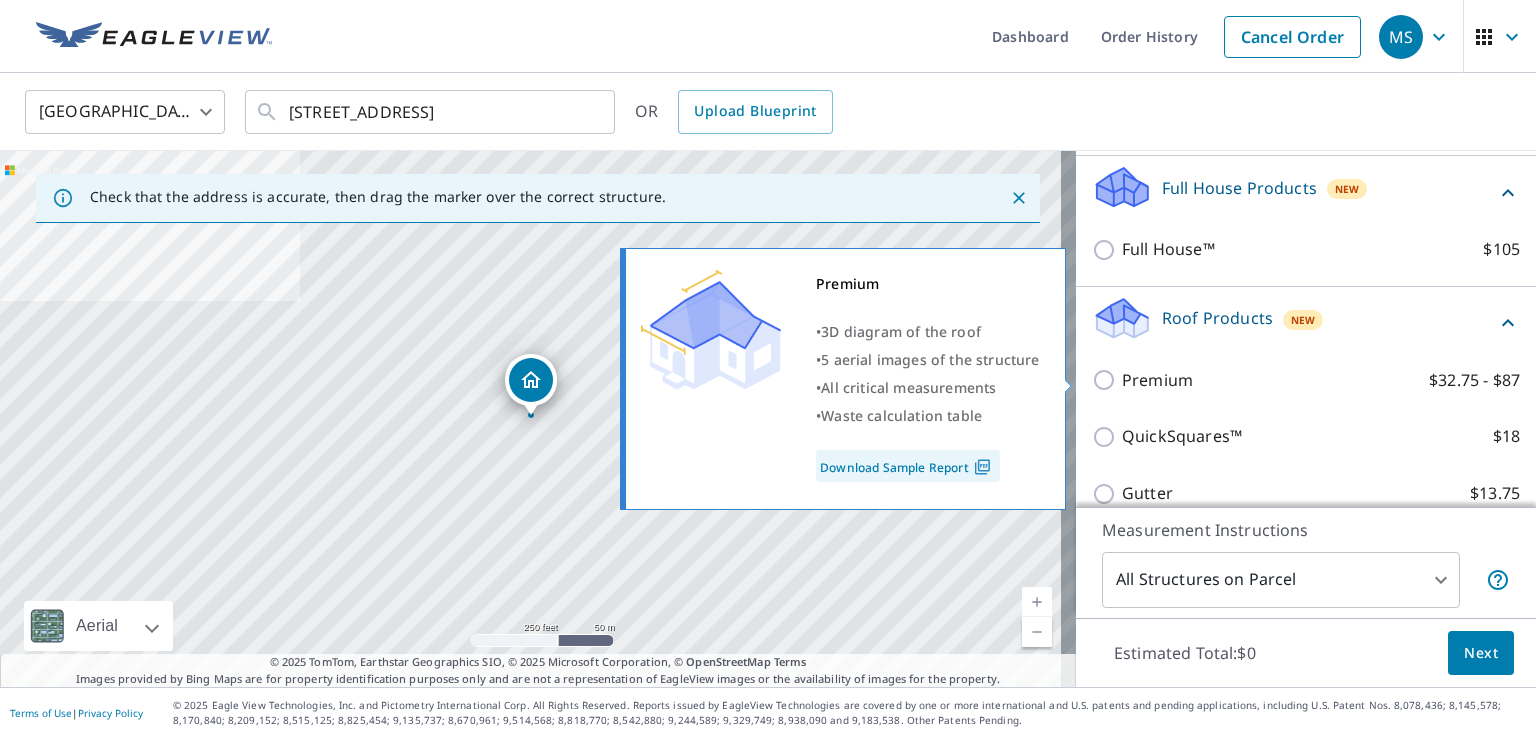 click on "Premium" at bounding box center (1157, 380) 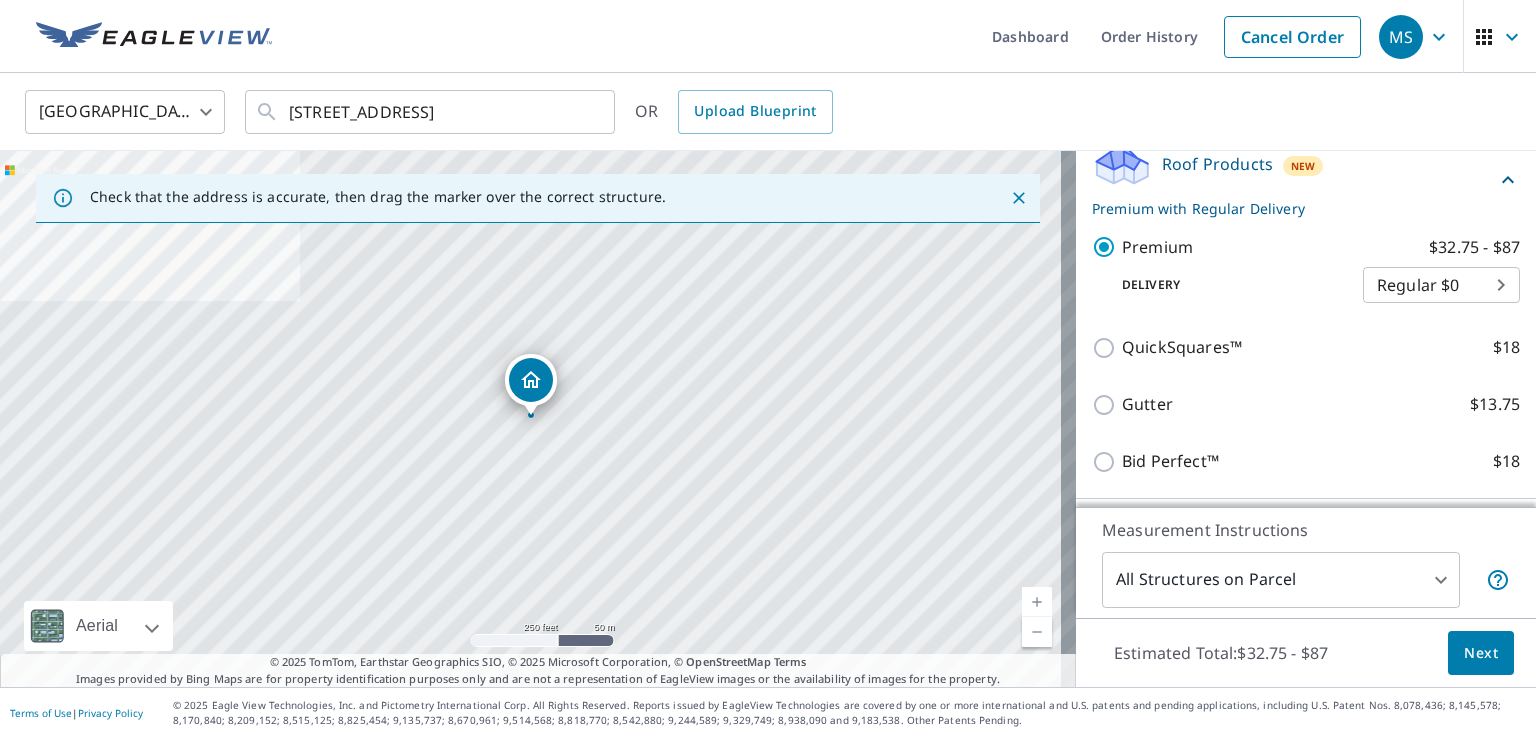 scroll, scrollTop: 493, scrollLeft: 0, axis: vertical 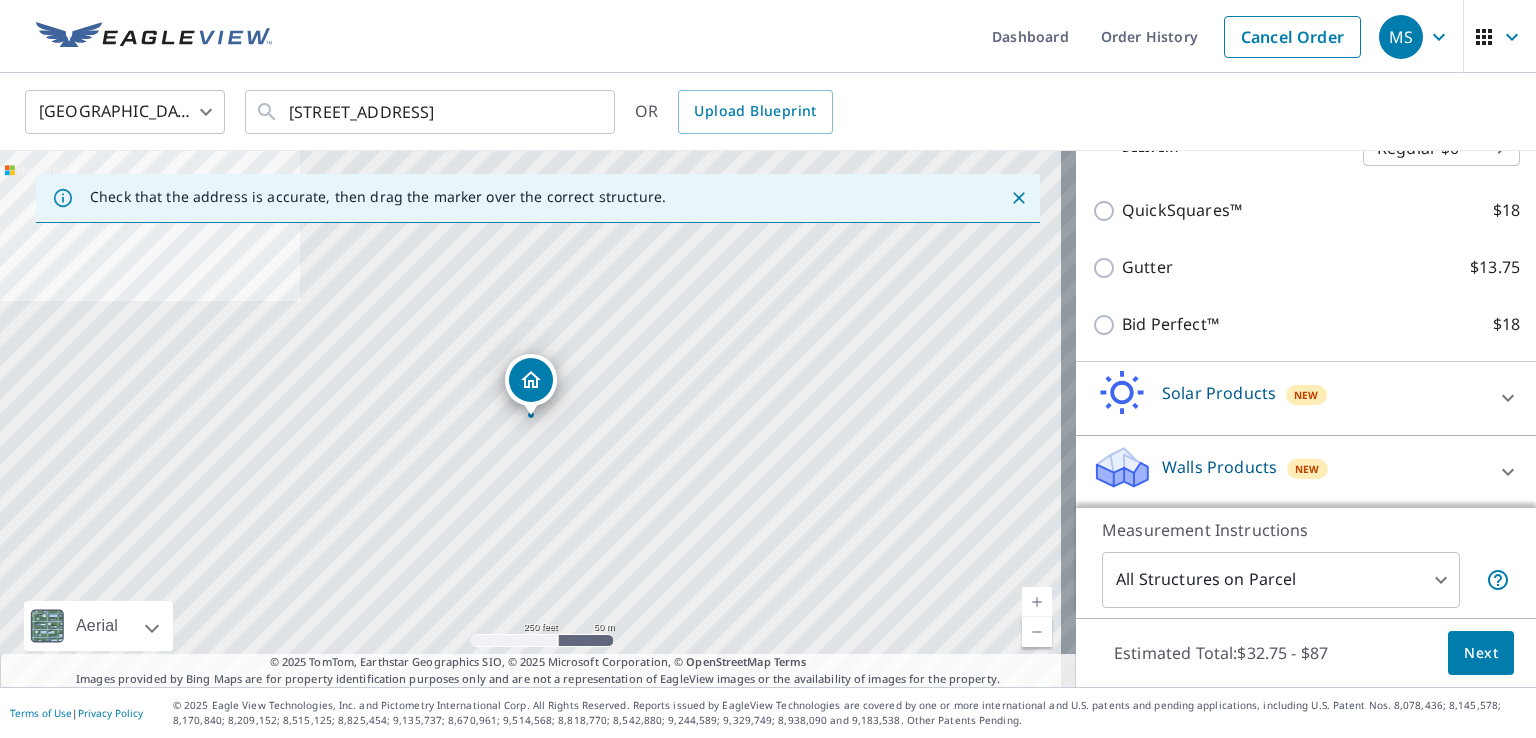 click on "Walls Products New" at bounding box center (1288, 472) 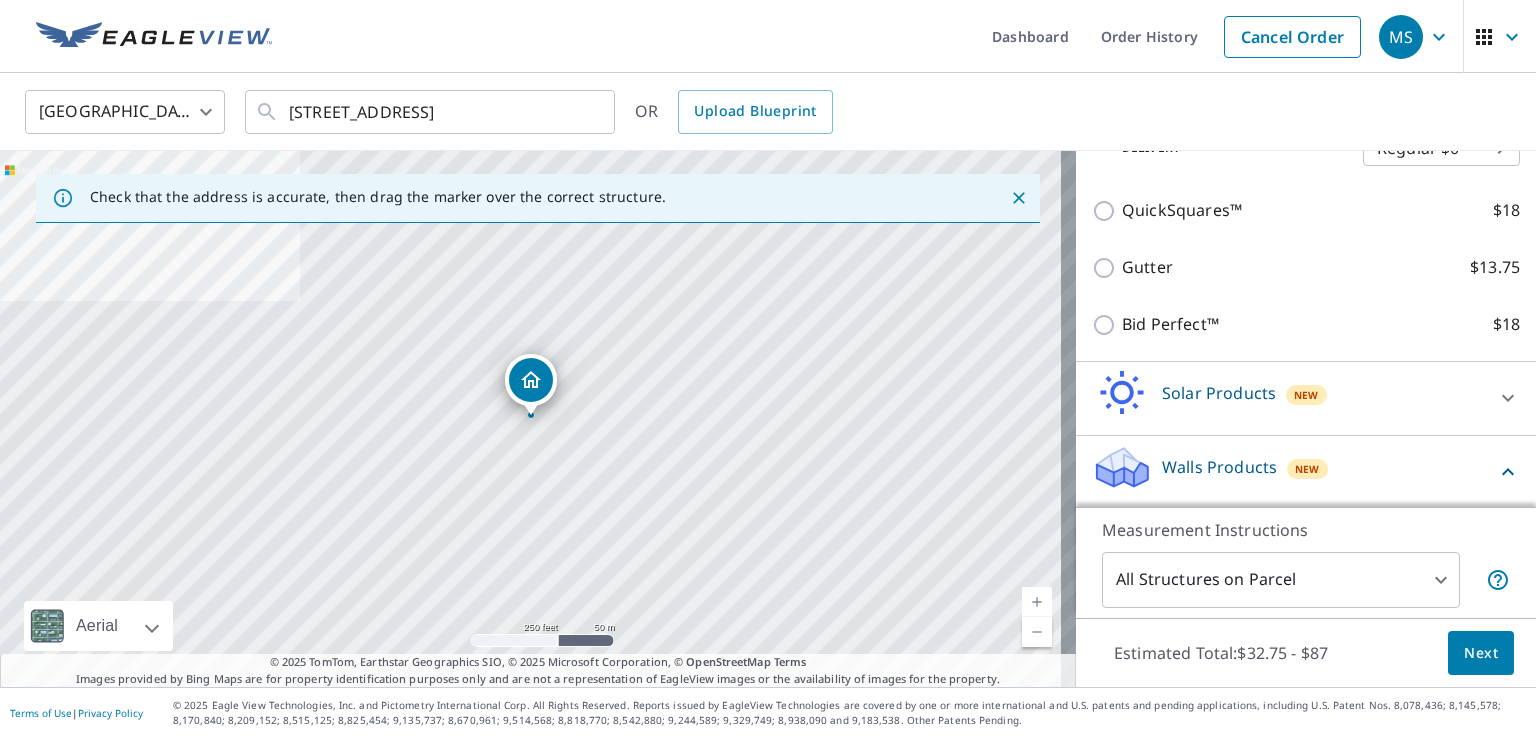 scroll, scrollTop: 606, scrollLeft: 0, axis: vertical 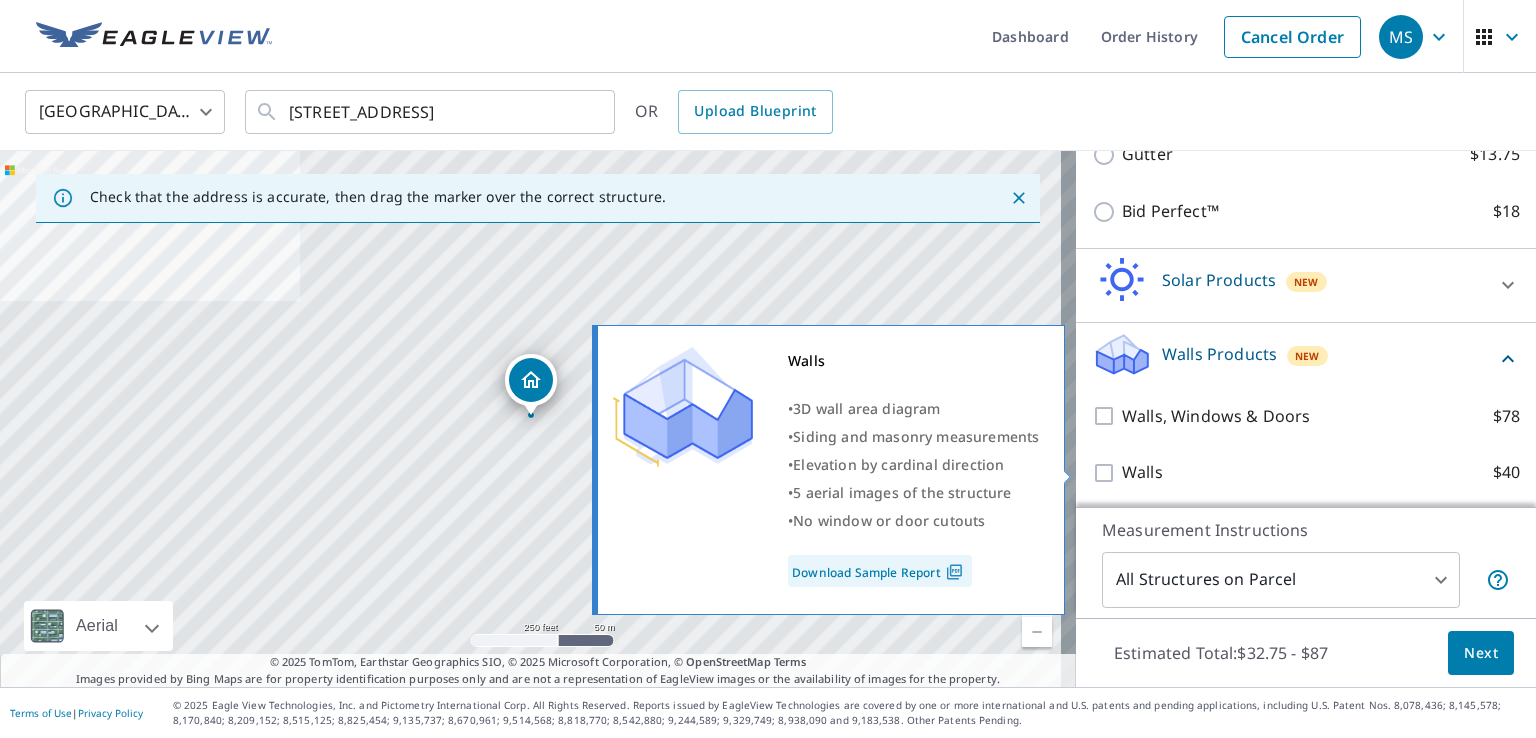 click on "Walls $40" at bounding box center [1107, 473] 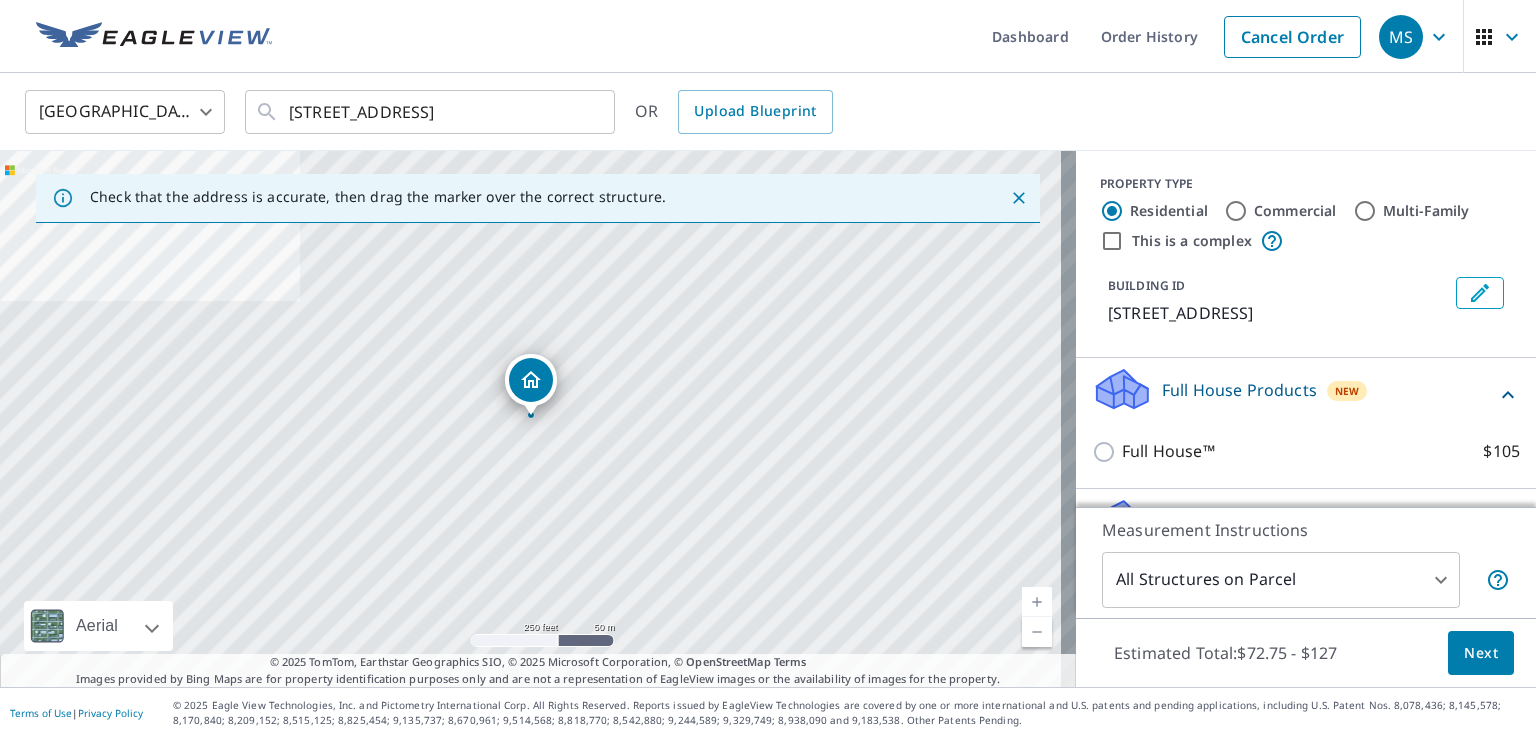 scroll, scrollTop: 0, scrollLeft: 0, axis: both 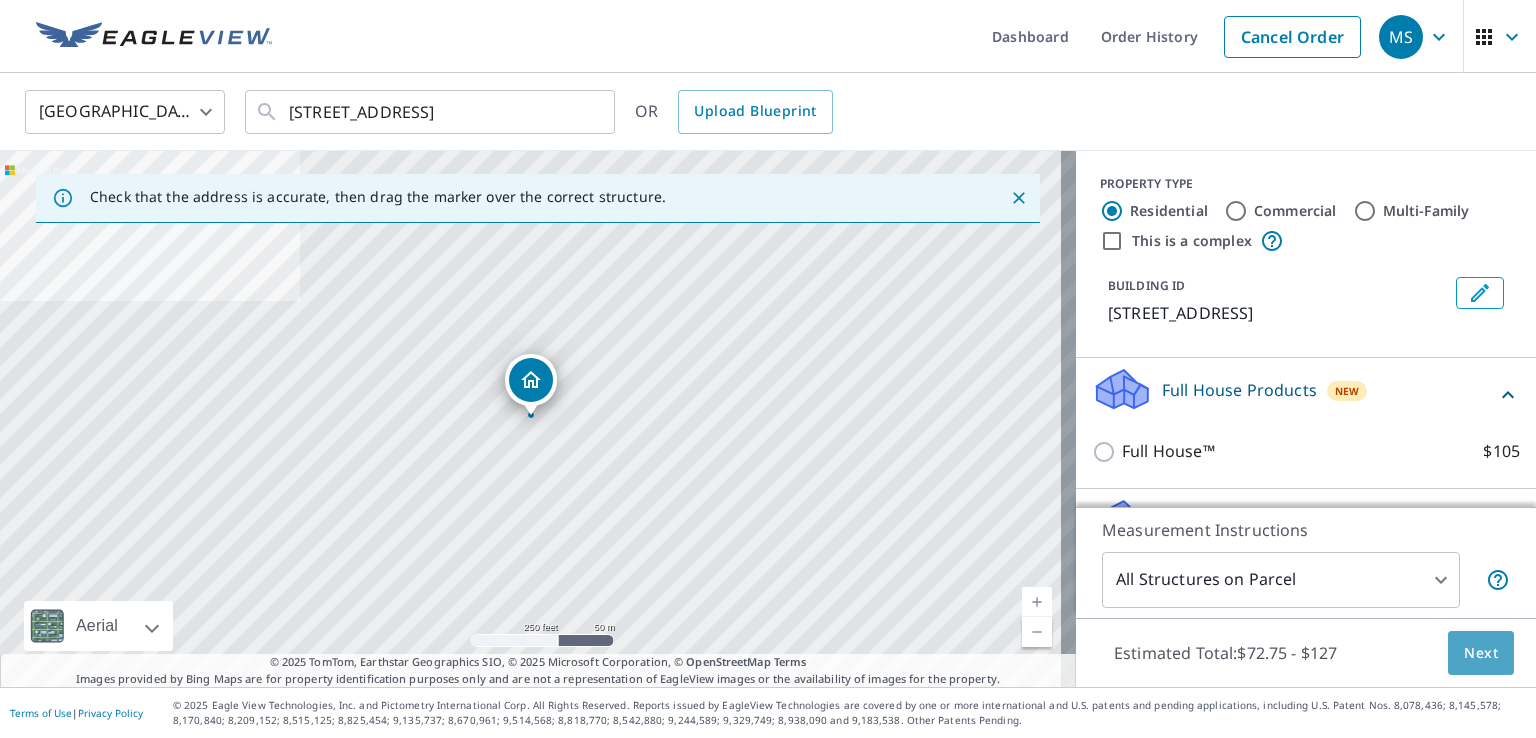 click on "Next" at bounding box center [1481, 653] 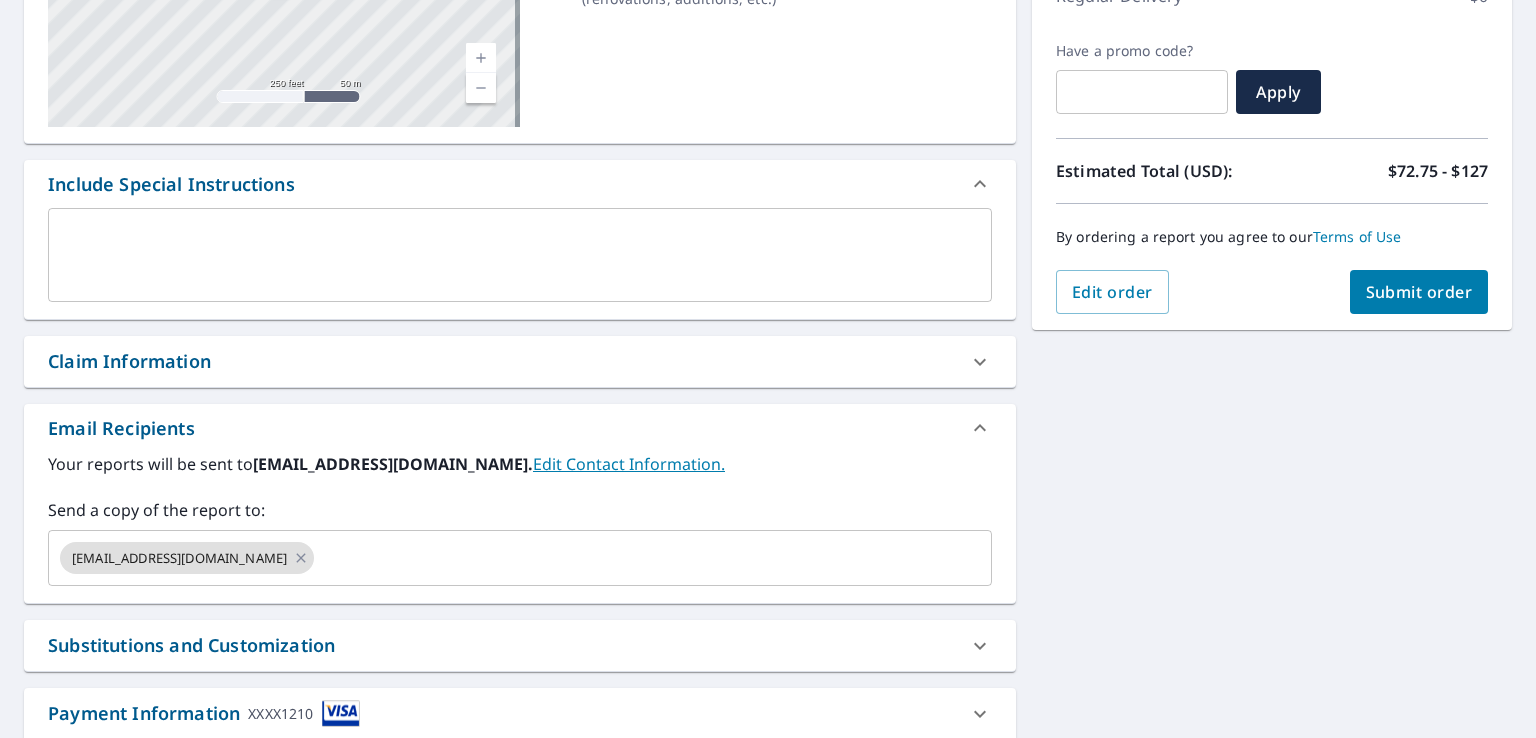 scroll, scrollTop: 400, scrollLeft: 0, axis: vertical 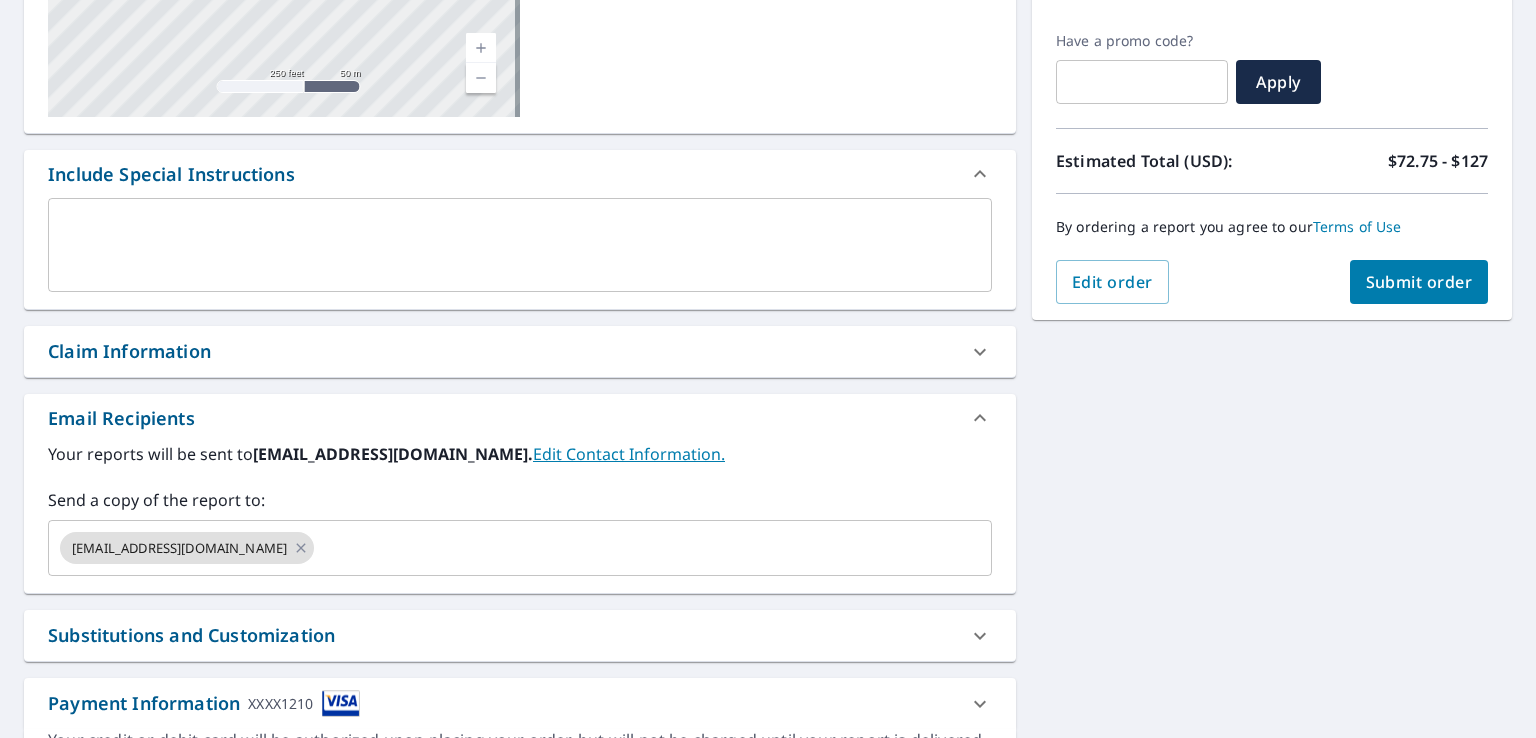 click on "Submit order" at bounding box center (1419, 282) 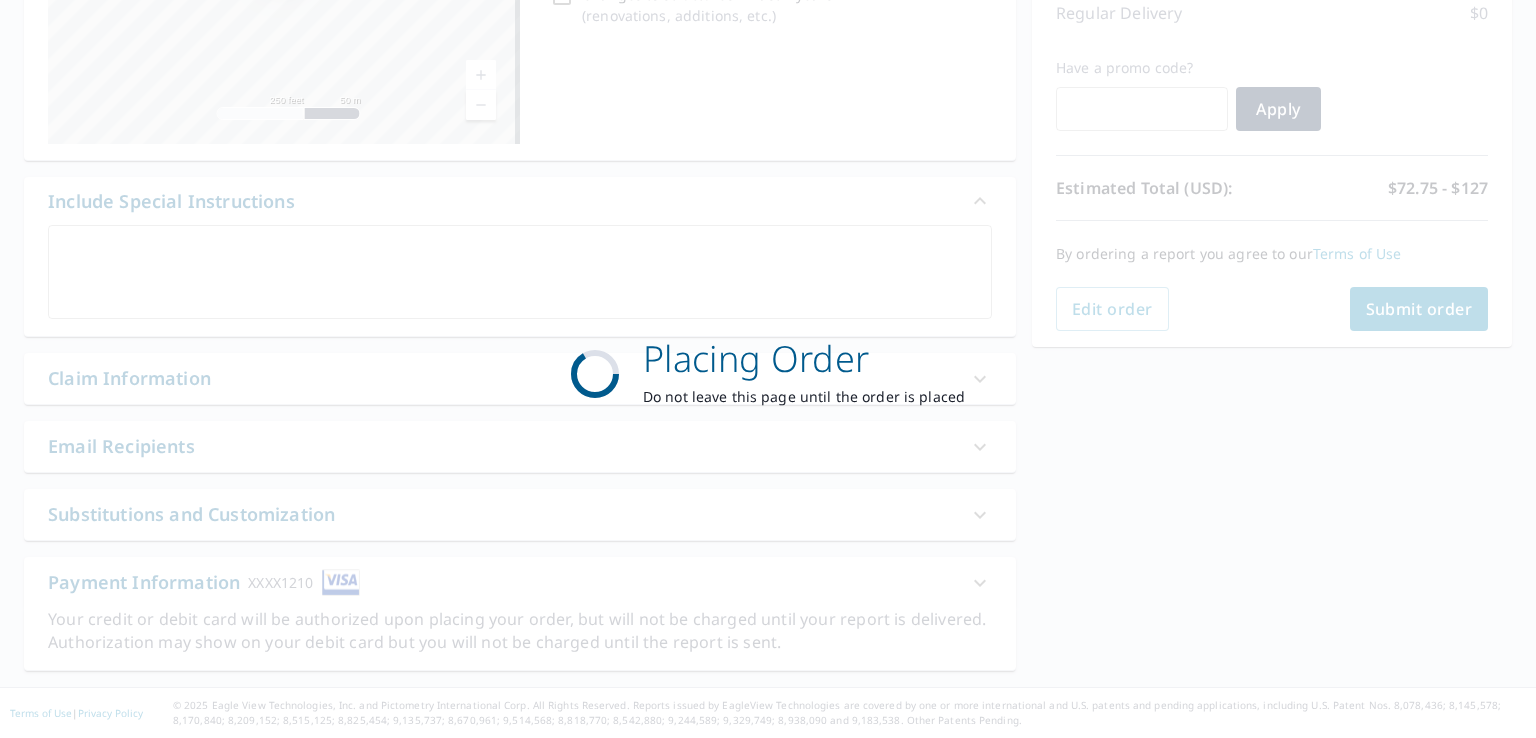 scroll, scrollTop: 372, scrollLeft: 0, axis: vertical 